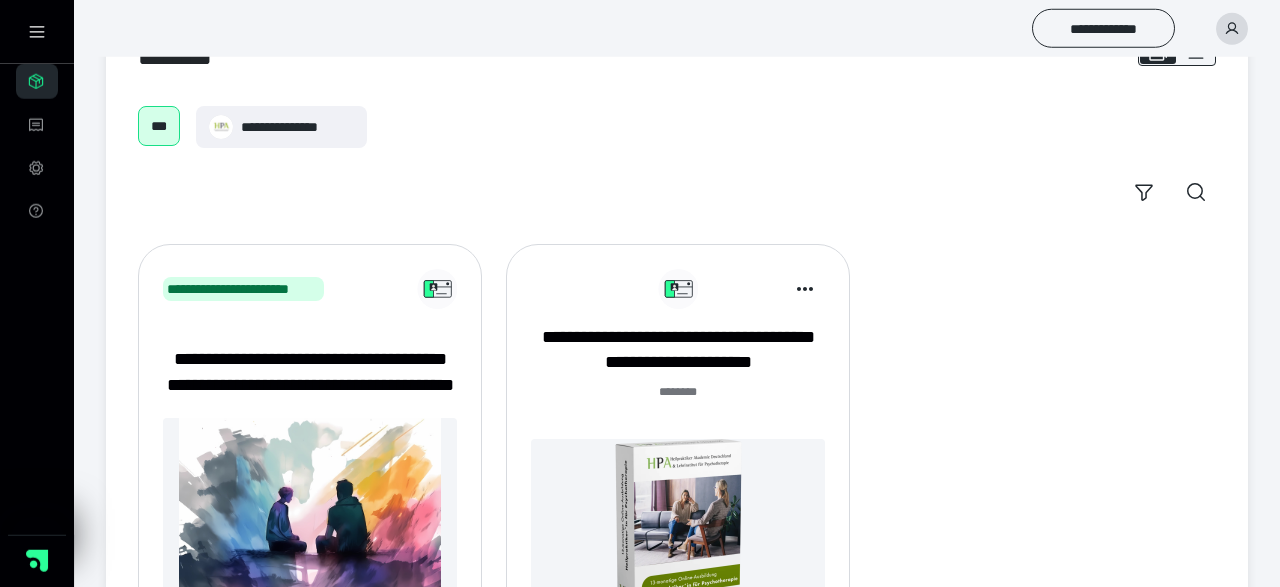 scroll, scrollTop: 208, scrollLeft: 0, axis: vertical 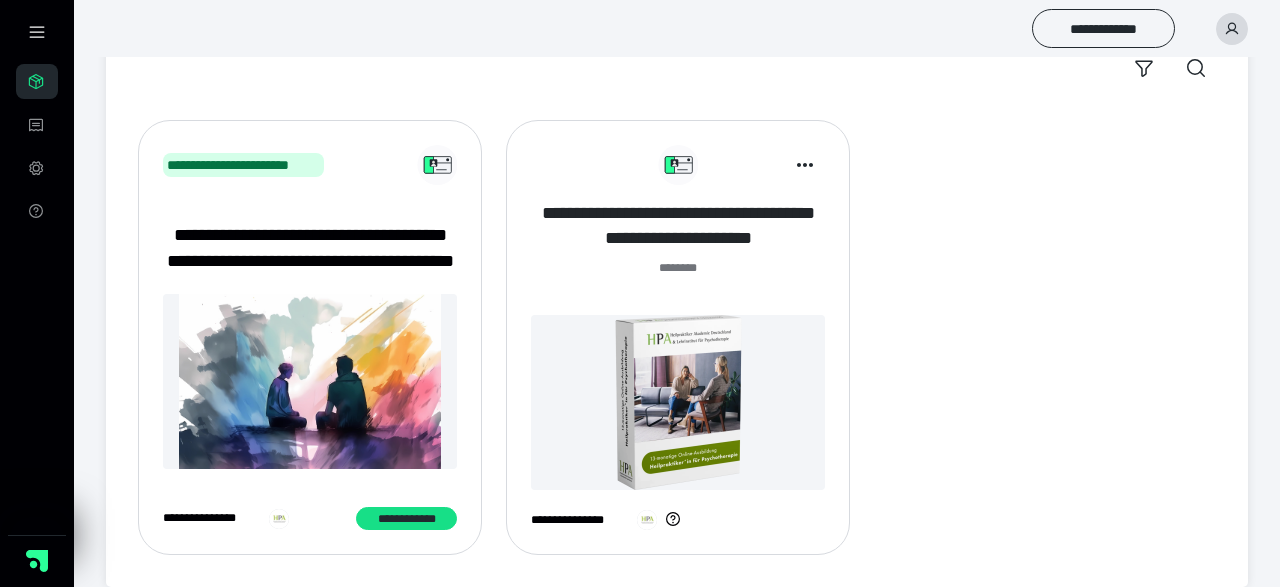 click on "**********" at bounding box center (678, 226) 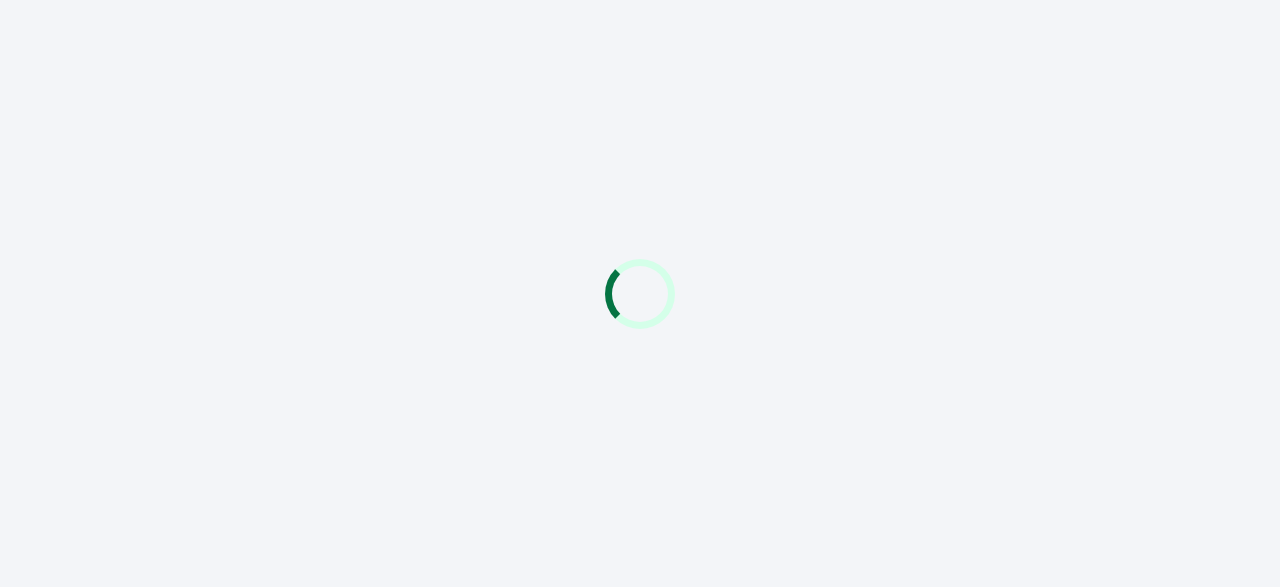 scroll, scrollTop: 0, scrollLeft: 0, axis: both 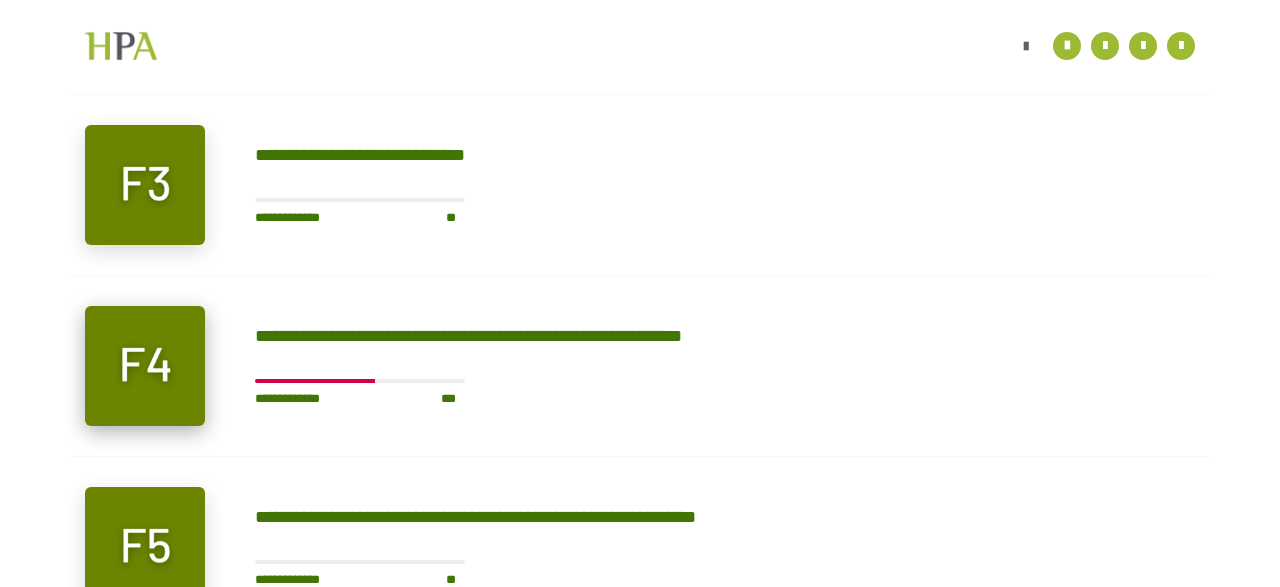 click at bounding box center [145, 366] 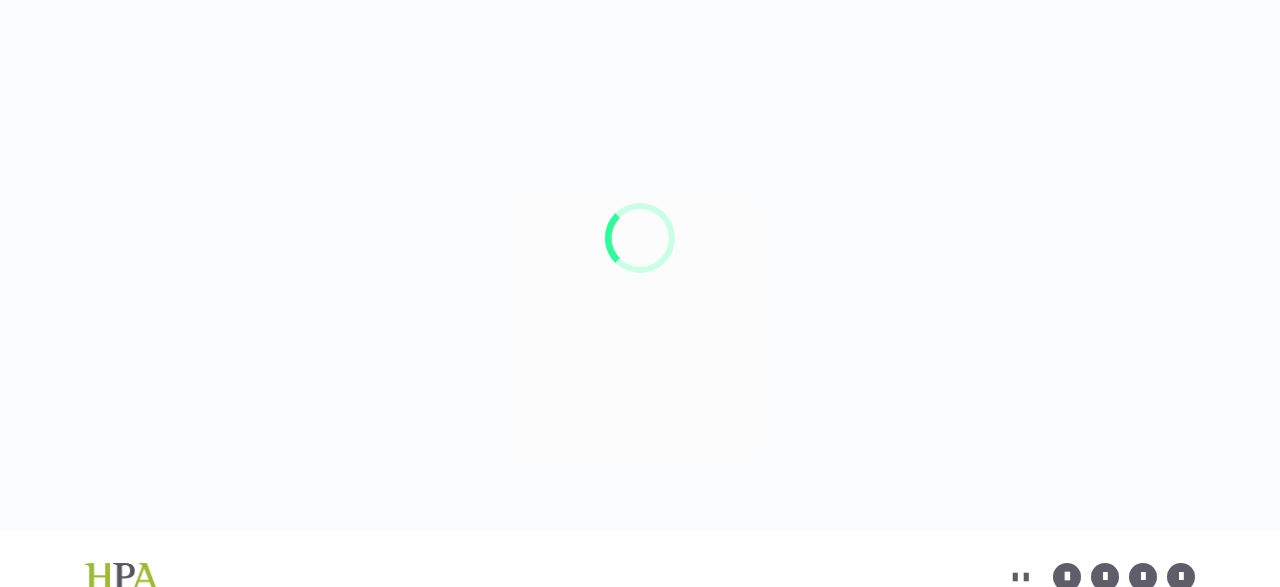 scroll, scrollTop: 56, scrollLeft: 0, axis: vertical 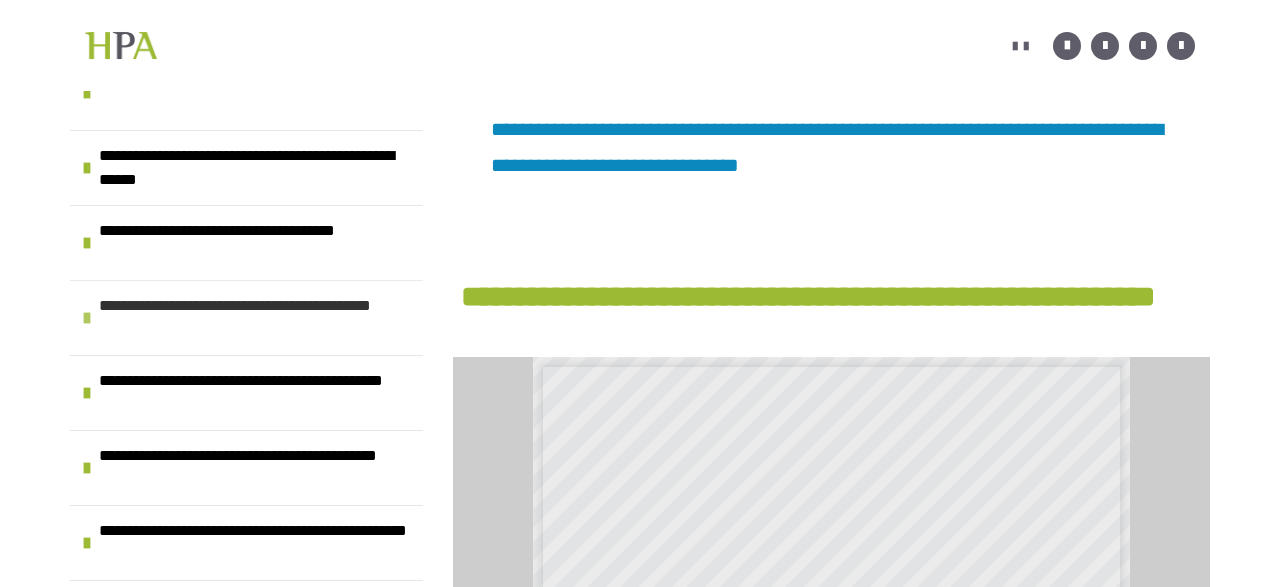click on "**********" at bounding box center (256, 318) 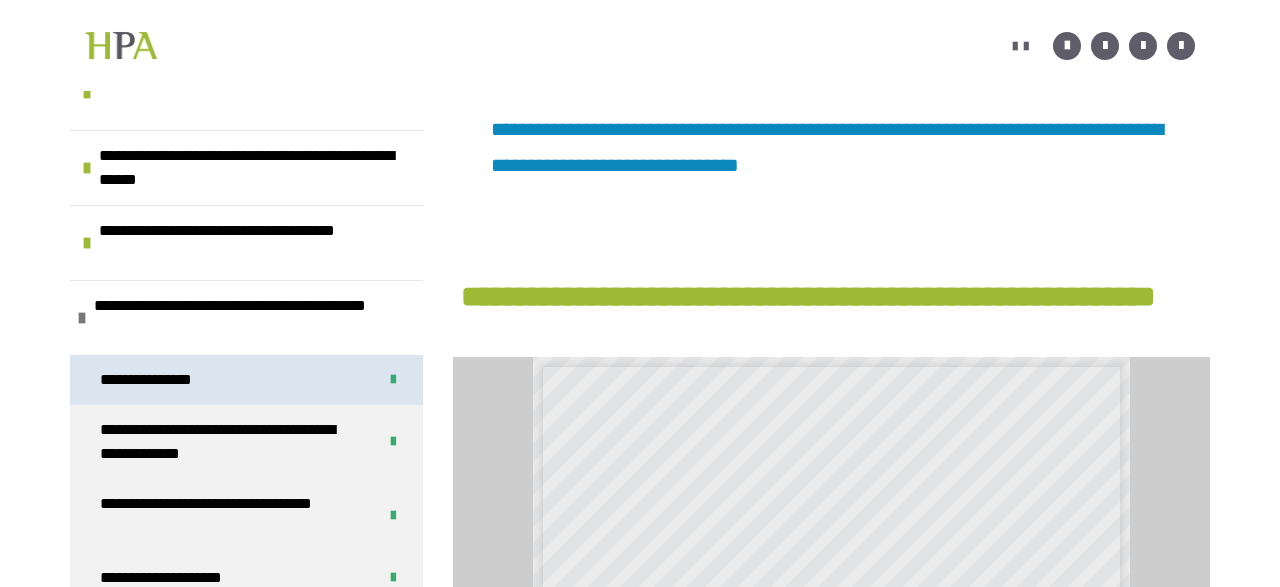scroll, scrollTop: 768, scrollLeft: 0, axis: vertical 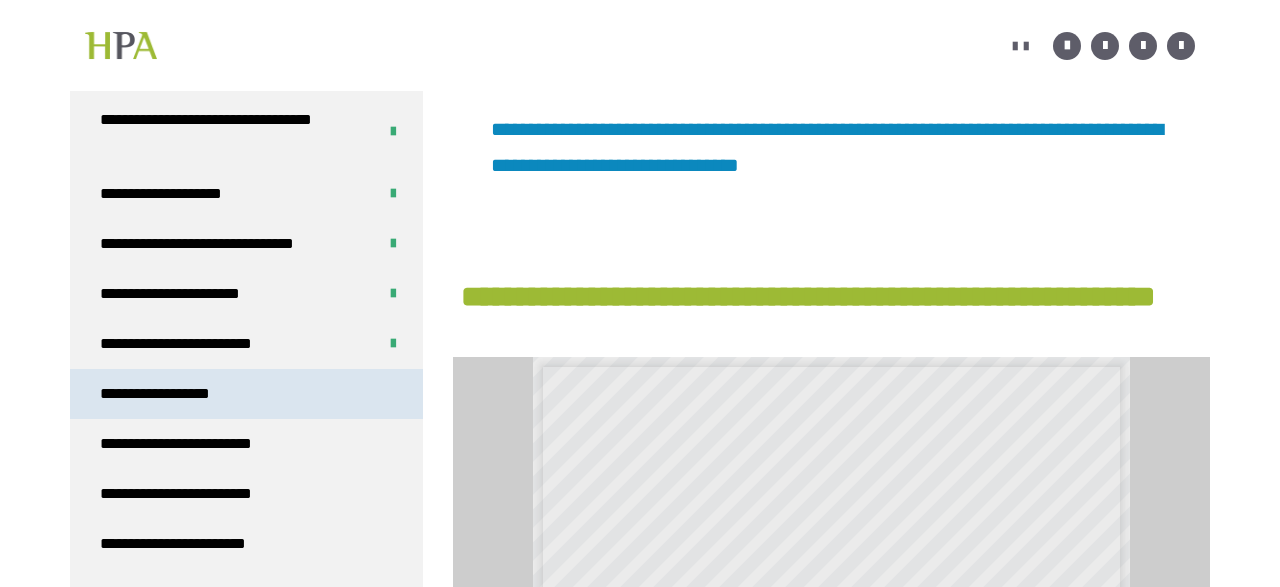 click on "**********" at bounding box center [171, 394] 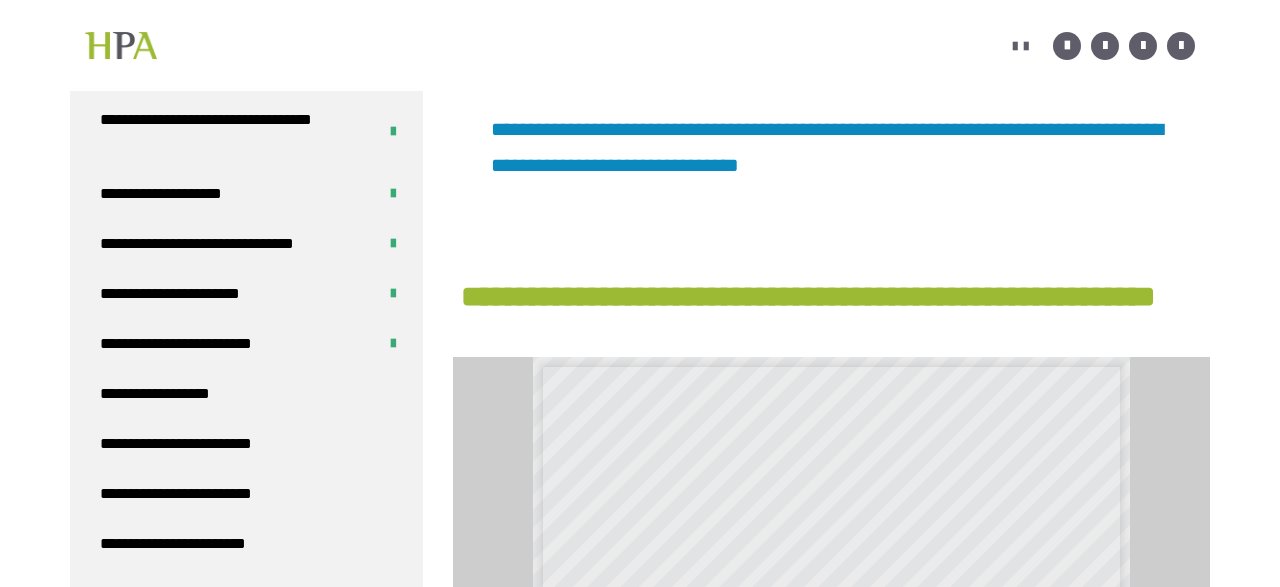 scroll, scrollTop: 360, scrollLeft: 0, axis: vertical 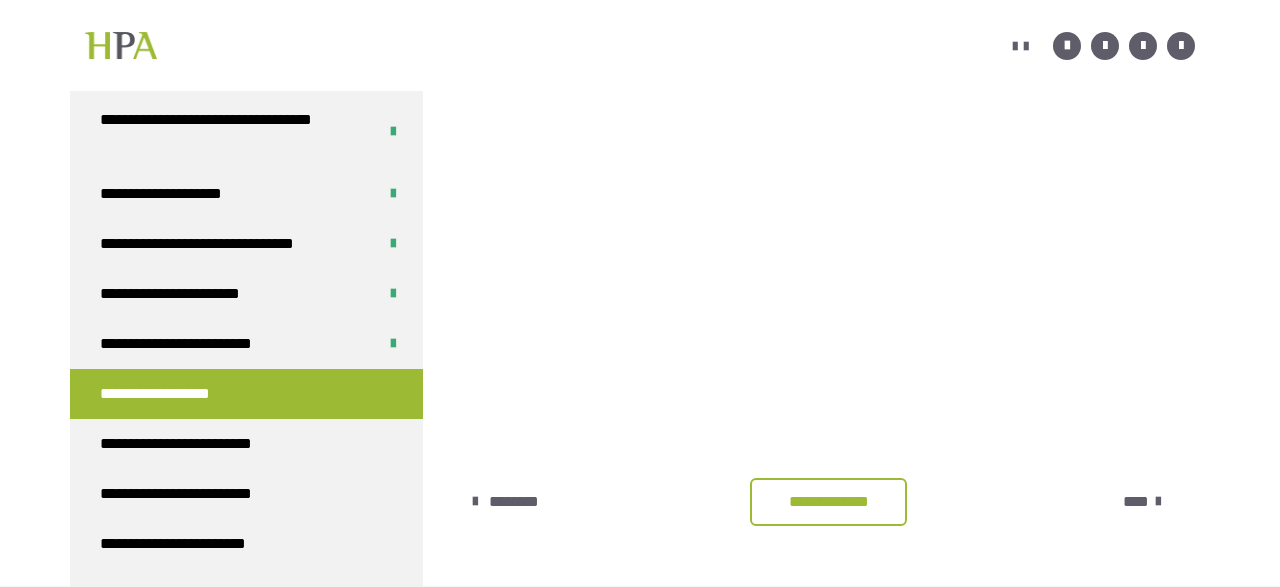 click on "**********" at bounding box center [828, 502] 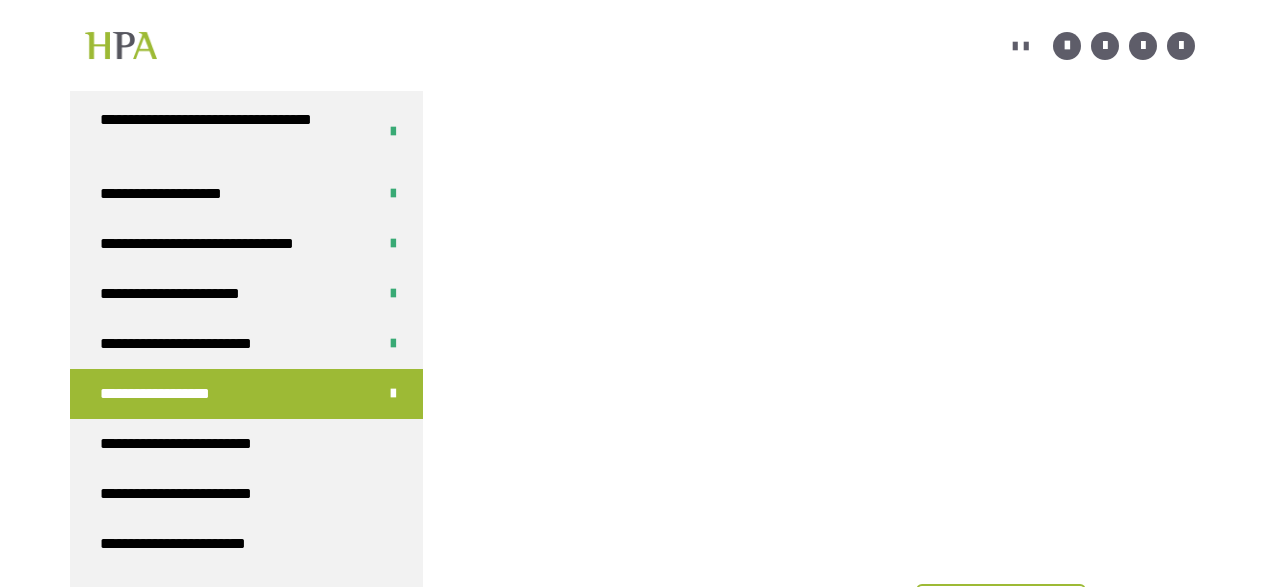scroll, scrollTop: 564, scrollLeft: 0, axis: vertical 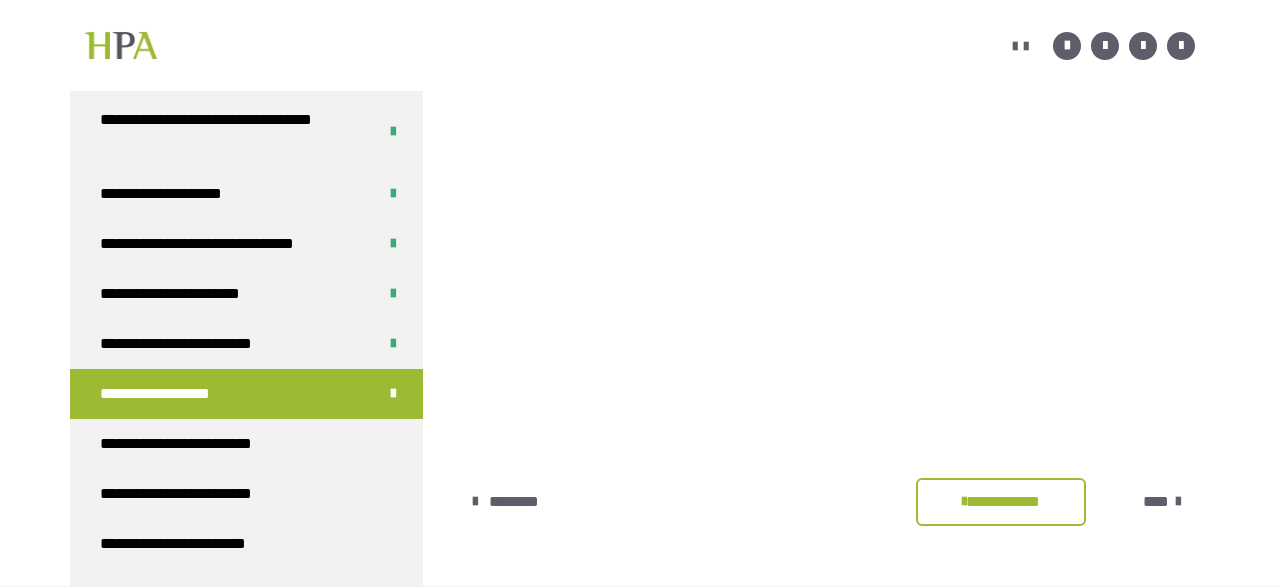 click on "****" at bounding box center (1156, 502) 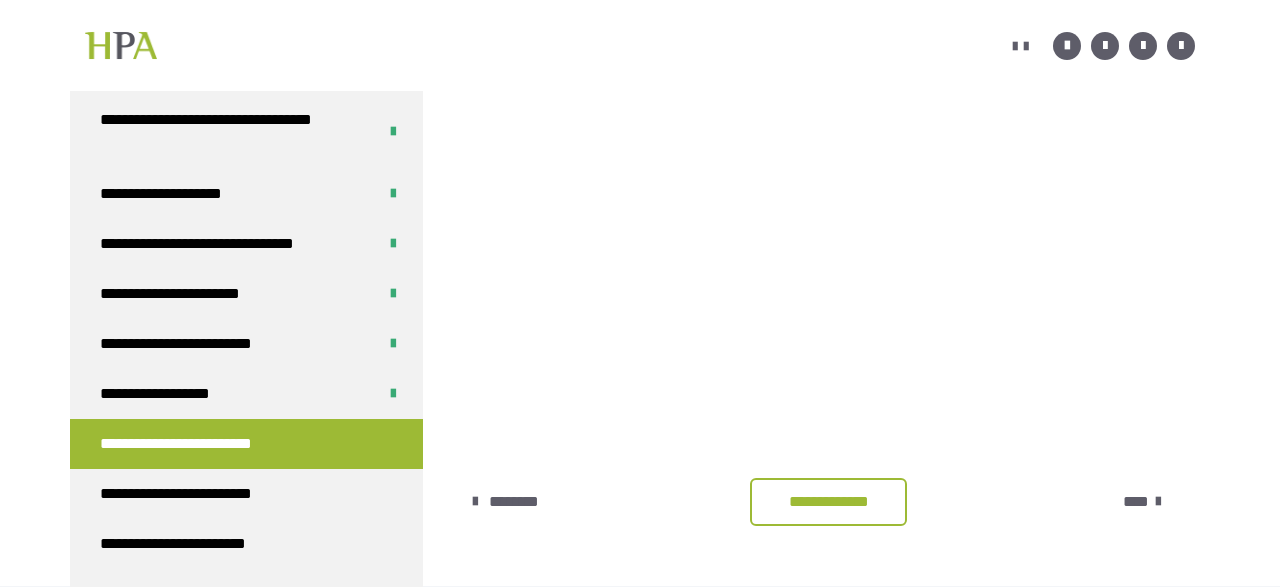 click on "**********" at bounding box center (828, 502) 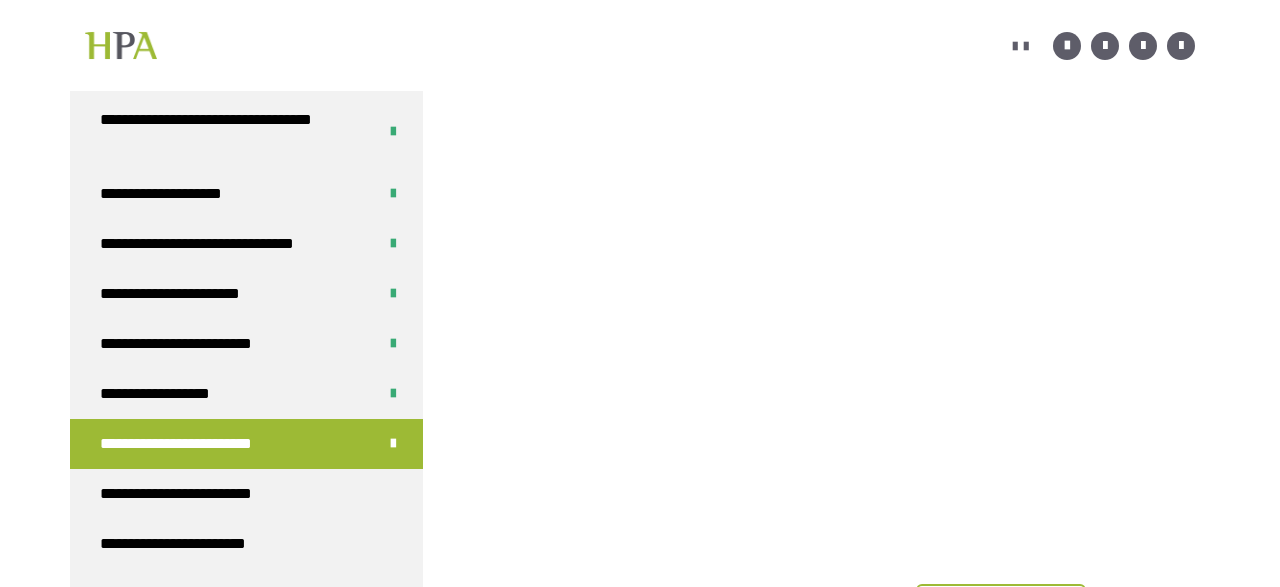 scroll, scrollTop: 564, scrollLeft: 0, axis: vertical 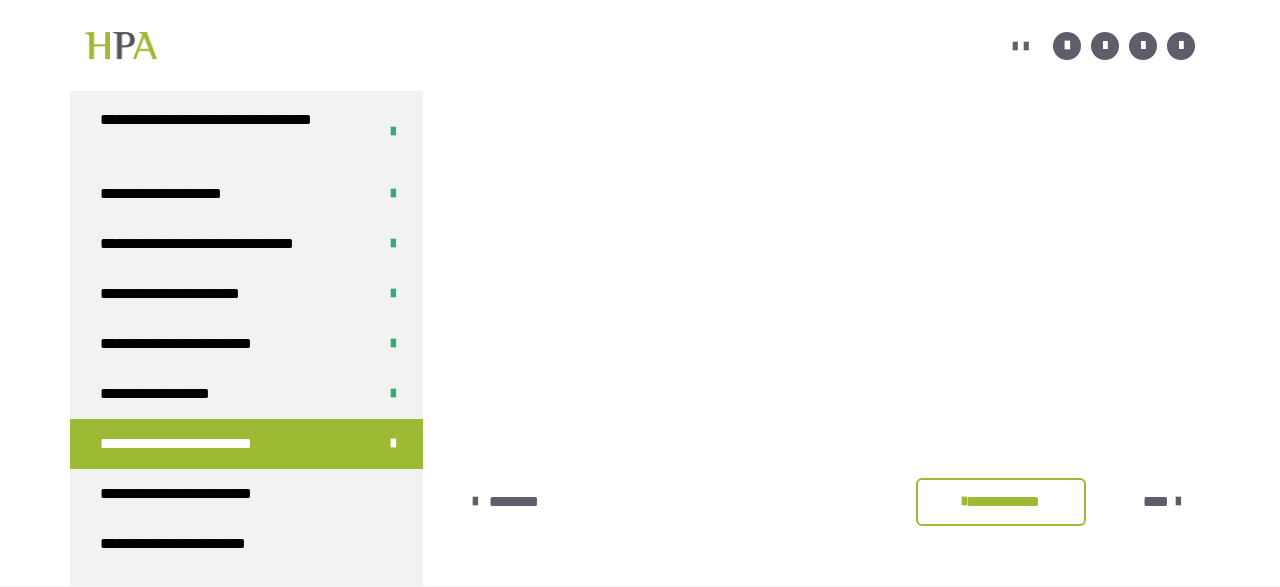 click on "****" at bounding box center (1156, 502) 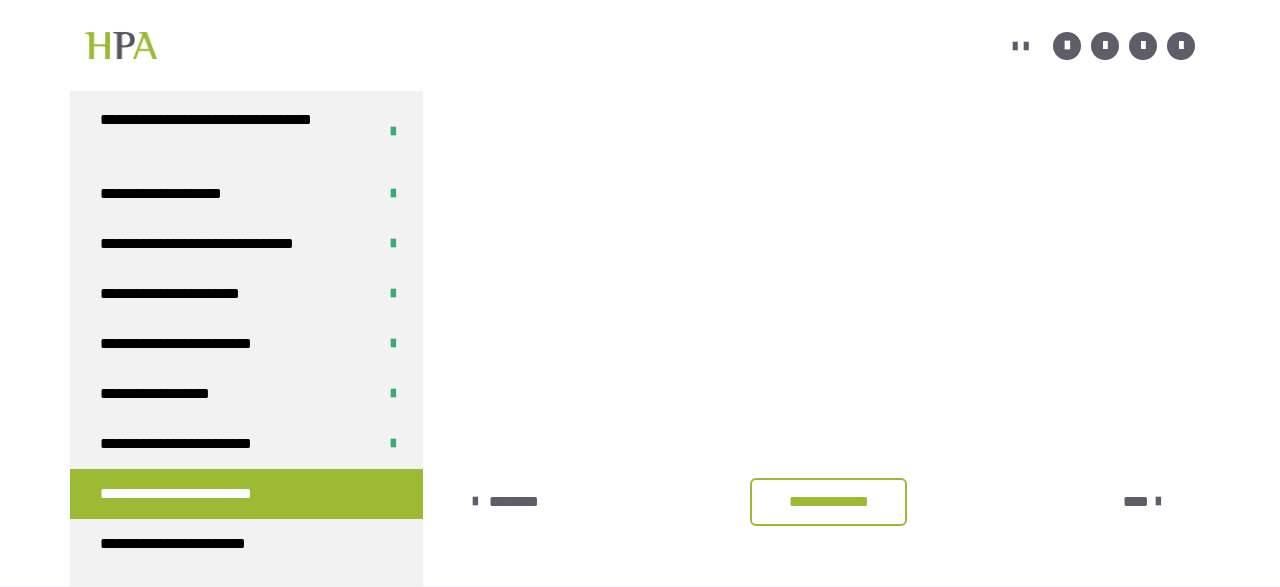 click on "**********" at bounding box center [828, 502] 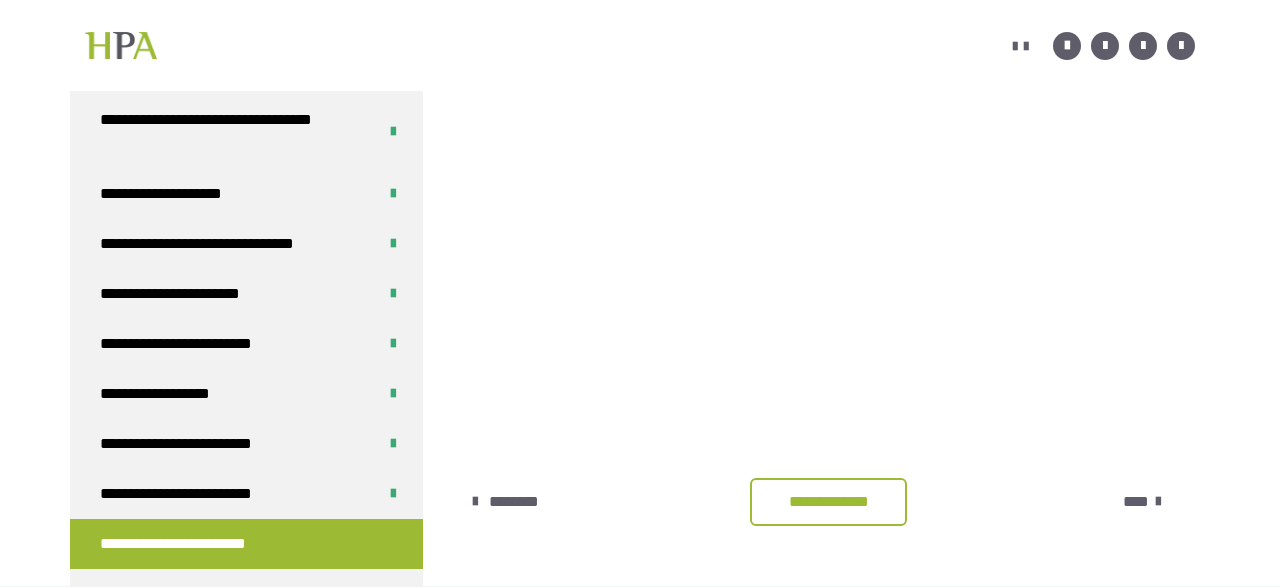 click on "**********" at bounding box center [828, 502] 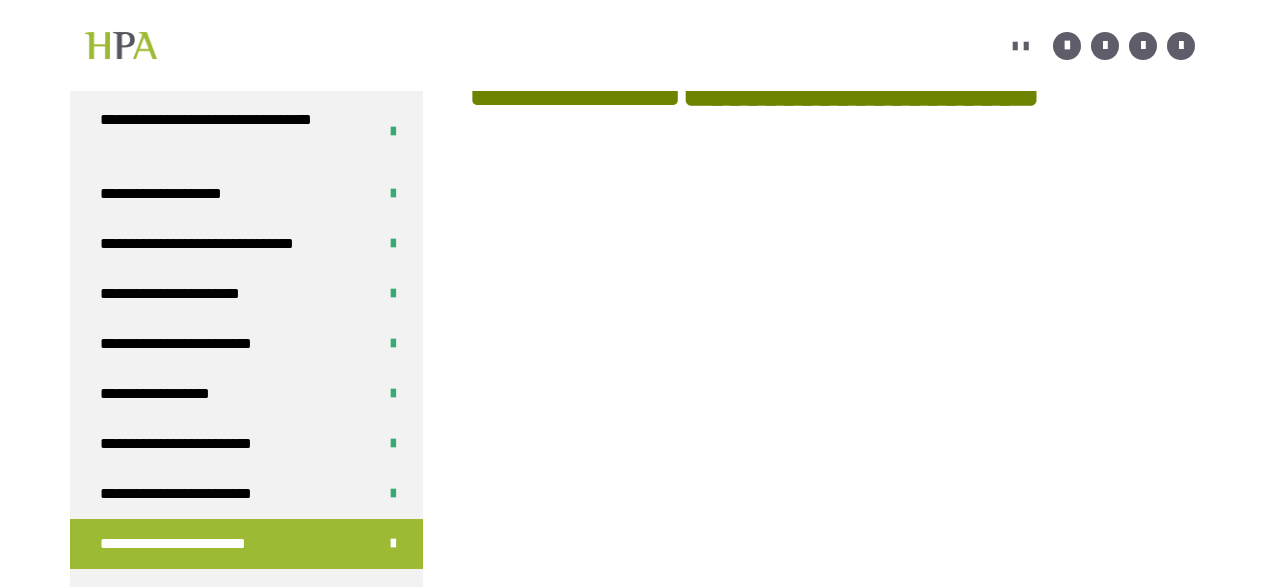 scroll, scrollTop: 356, scrollLeft: 0, axis: vertical 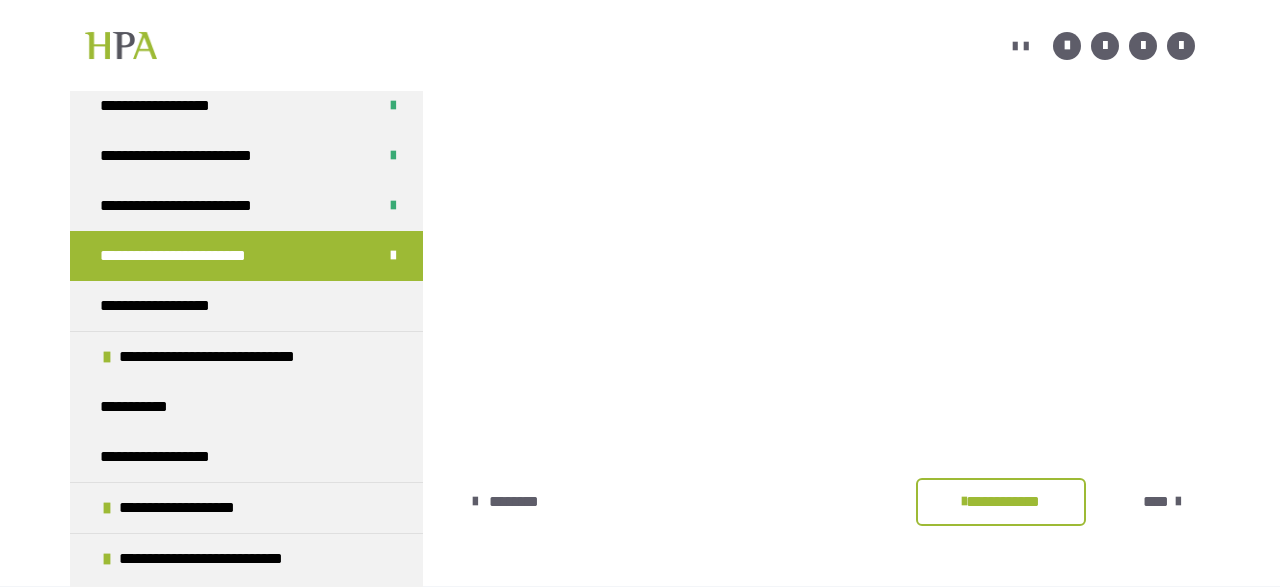 click at bounding box center [1178, 502] 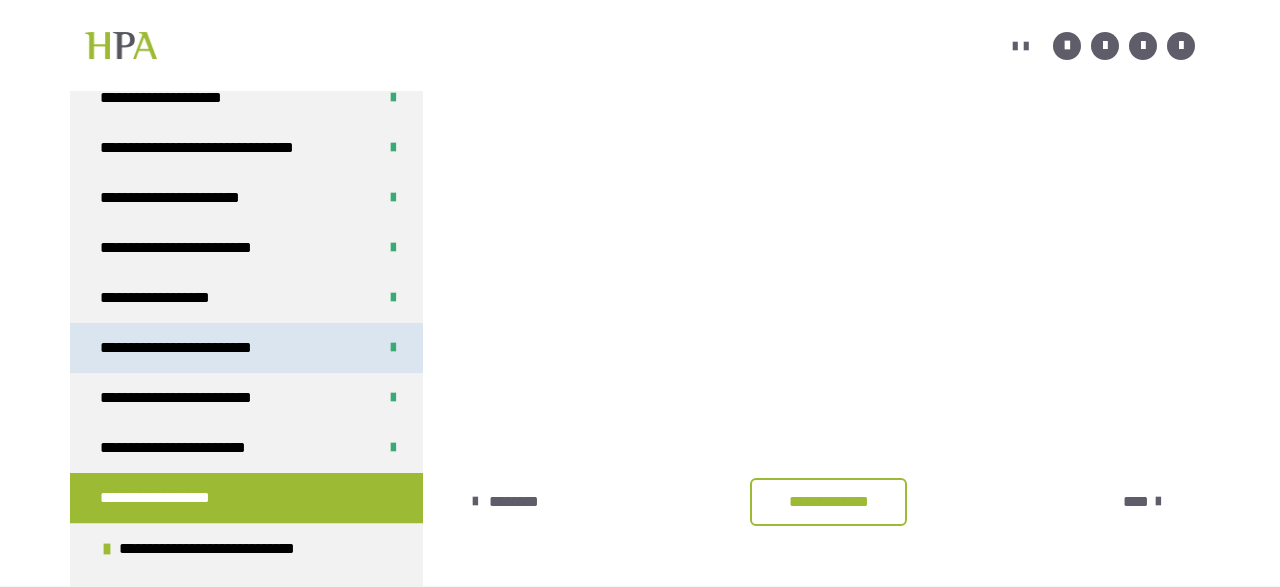 scroll, scrollTop: 1152, scrollLeft: 0, axis: vertical 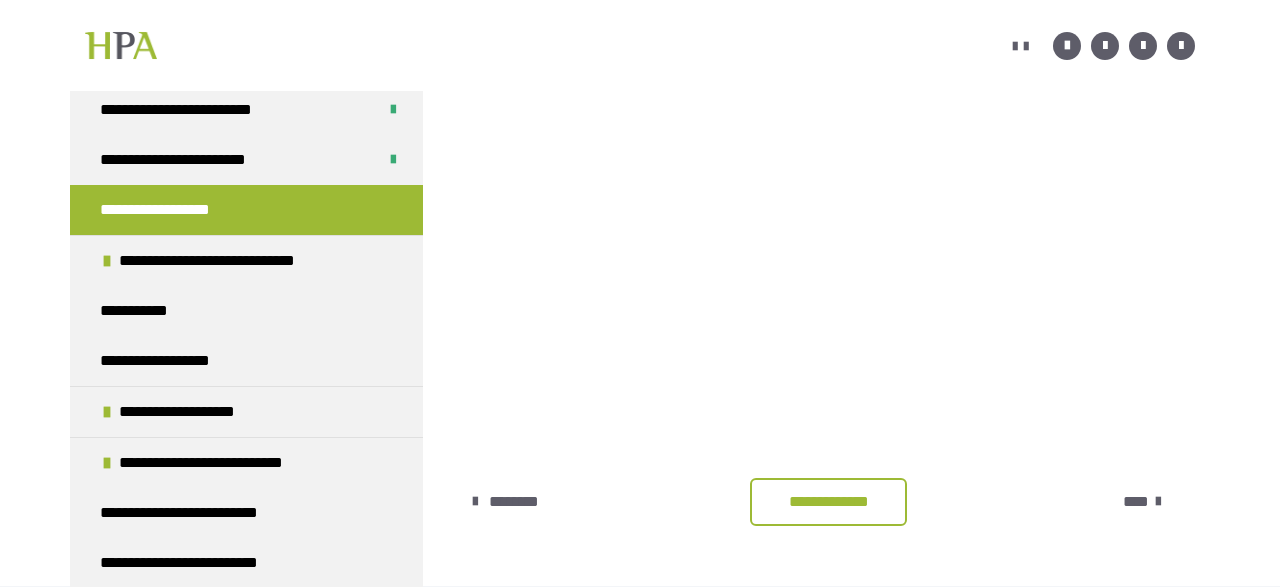 click on "**********" at bounding box center [828, 502] 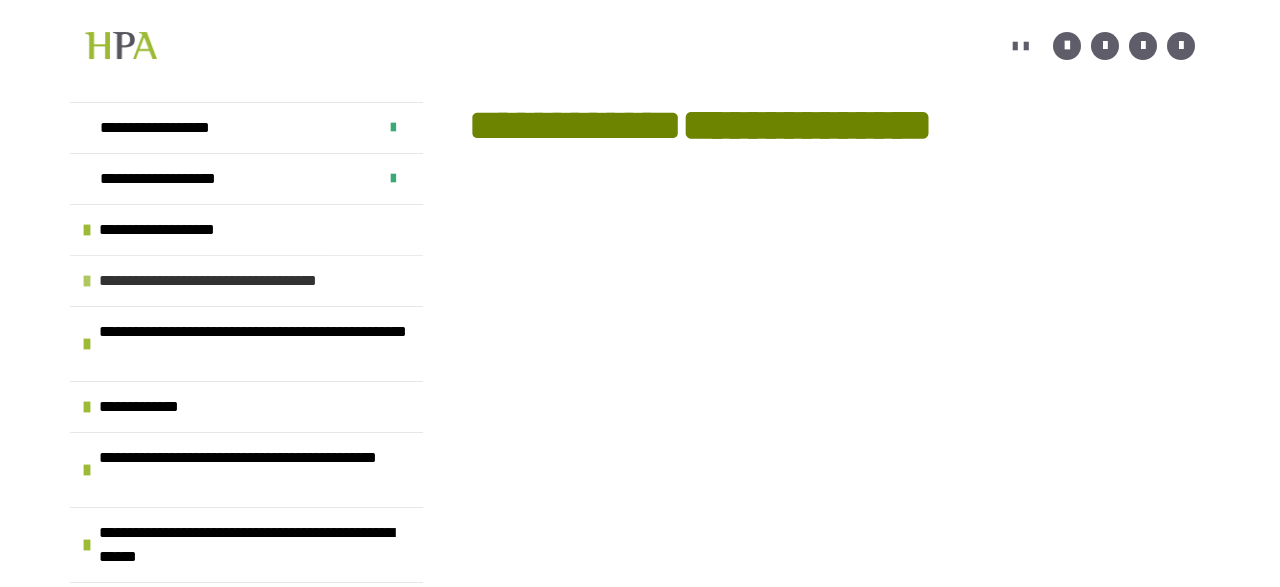 scroll, scrollTop: 356, scrollLeft: 0, axis: vertical 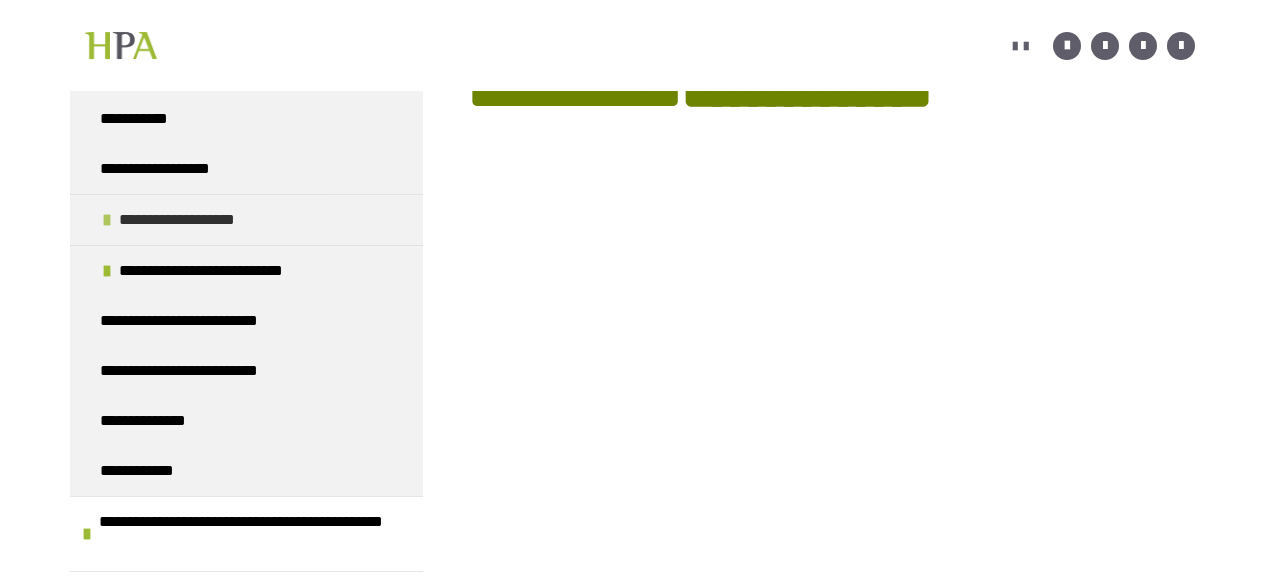 click on "**********" at bounding box center (197, 220) 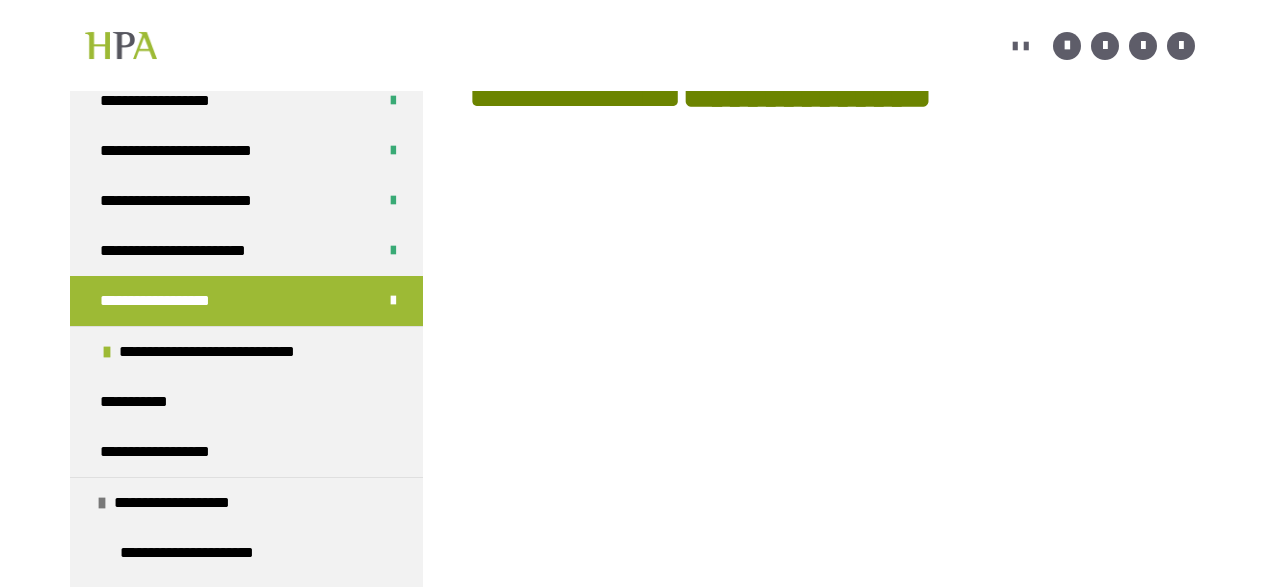 scroll, scrollTop: 1056, scrollLeft: 0, axis: vertical 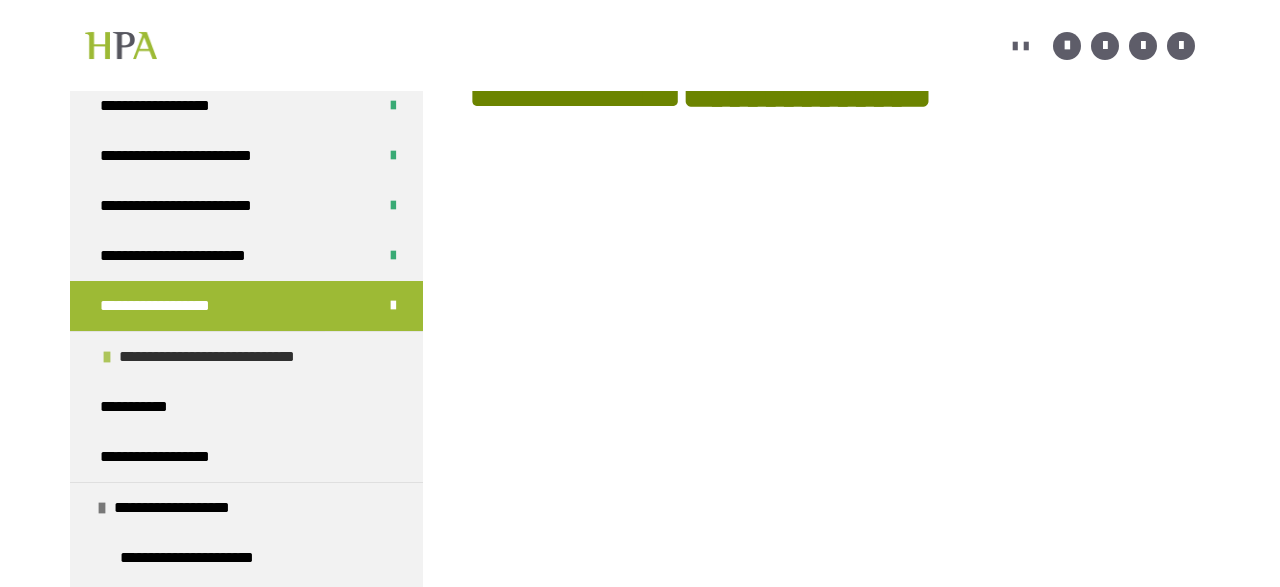 click on "**********" at bounding box center [233, 357] 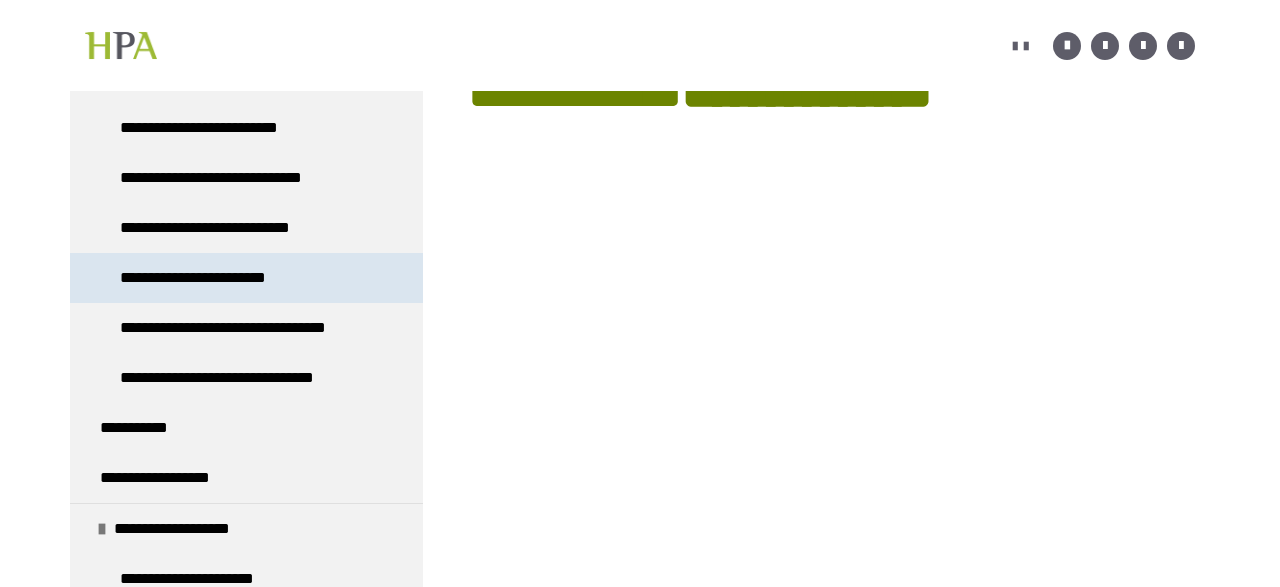 scroll, scrollTop: 1344, scrollLeft: 0, axis: vertical 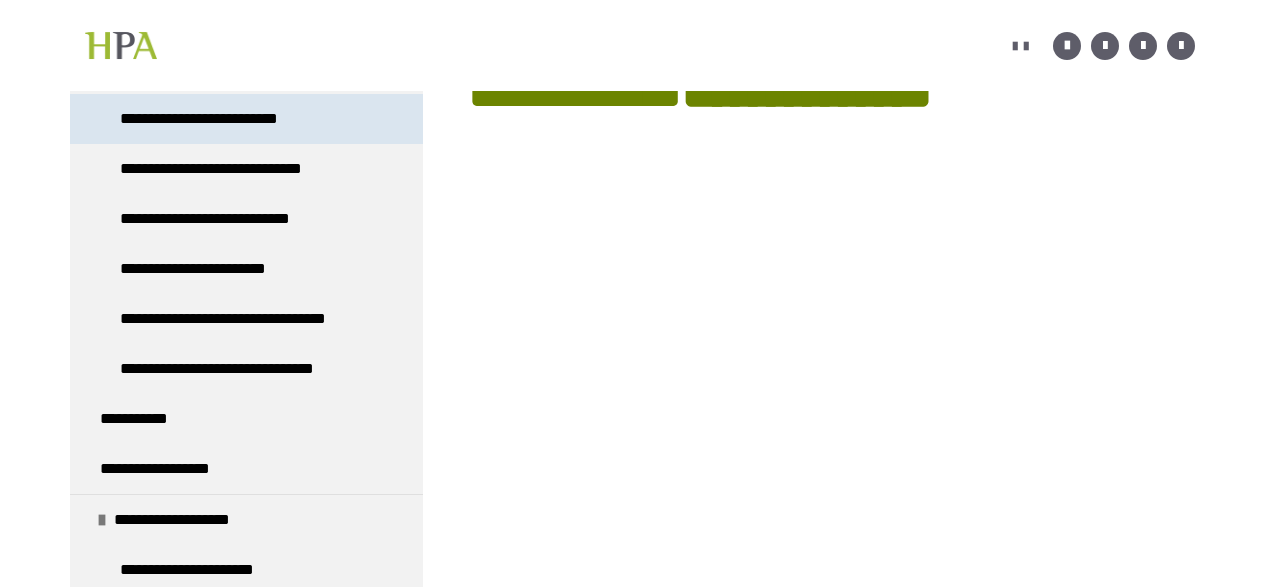 click on "**********" at bounding box center (214, 119) 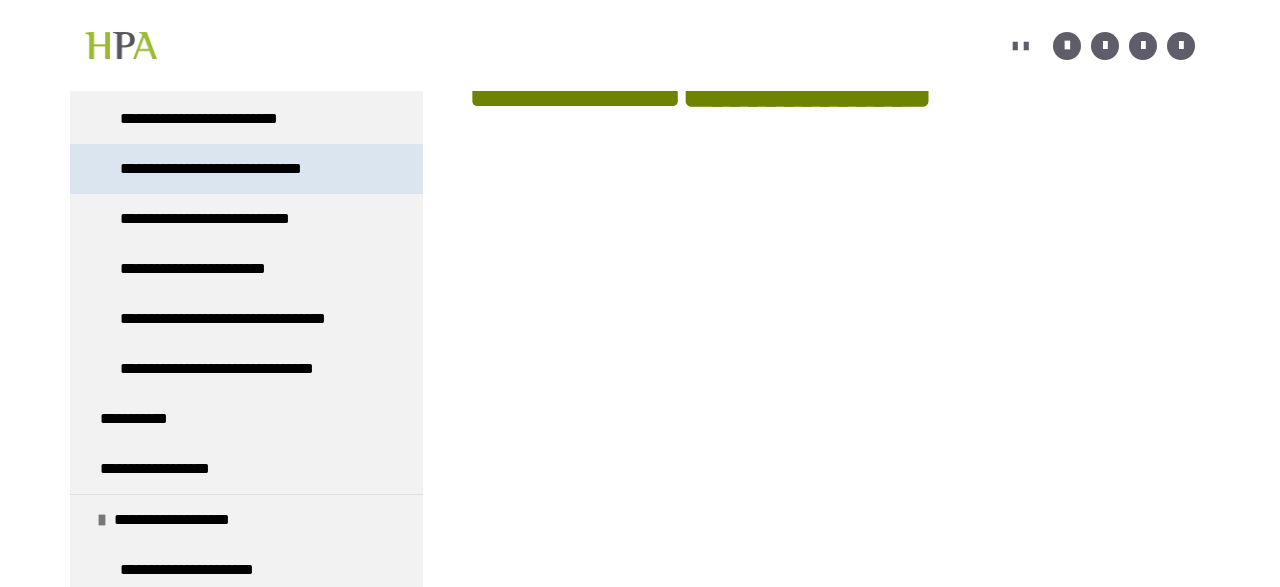 scroll, scrollTop: 361, scrollLeft: 0, axis: vertical 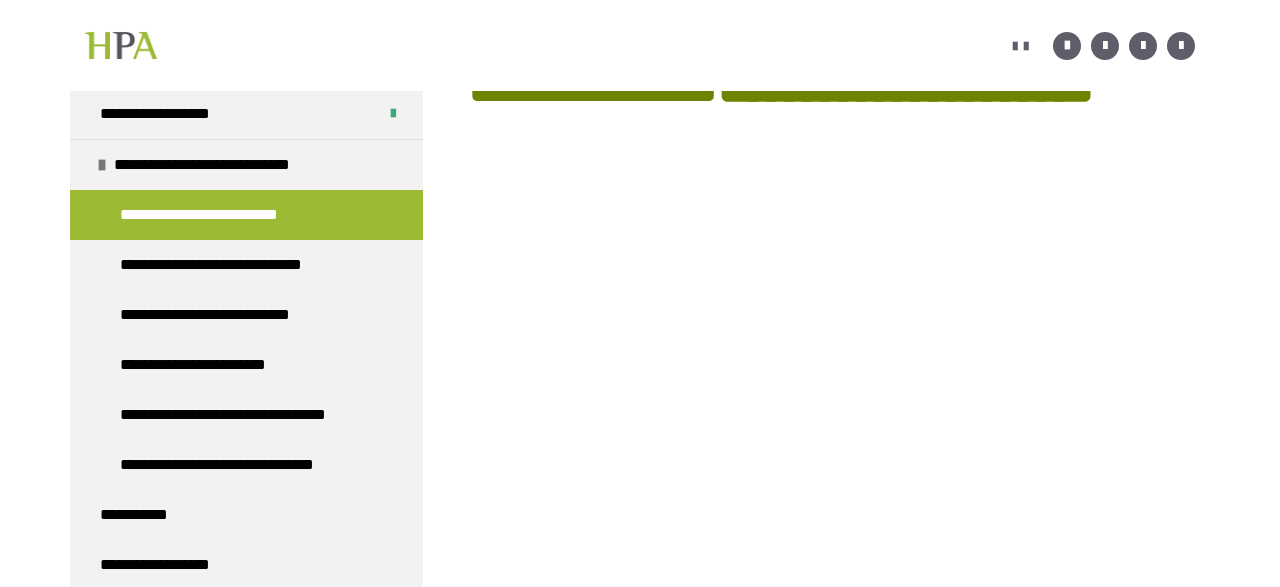 click on "**********" at bounding box center (640, 399) 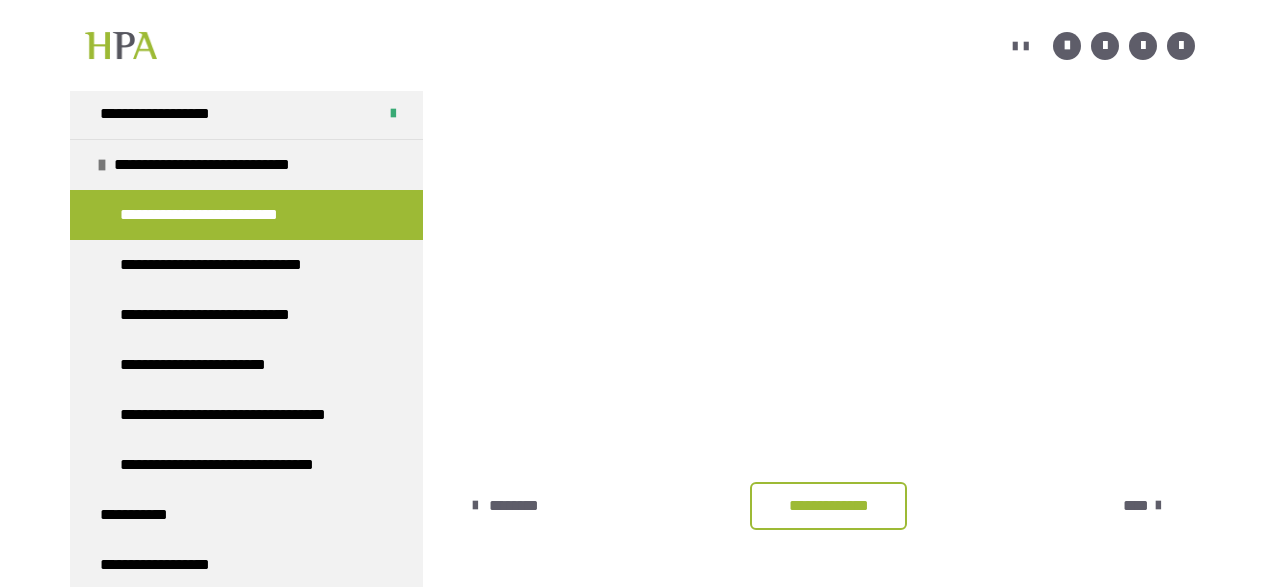 scroll, scrollTop: 564, scrollLeft: 0, axis: vertical 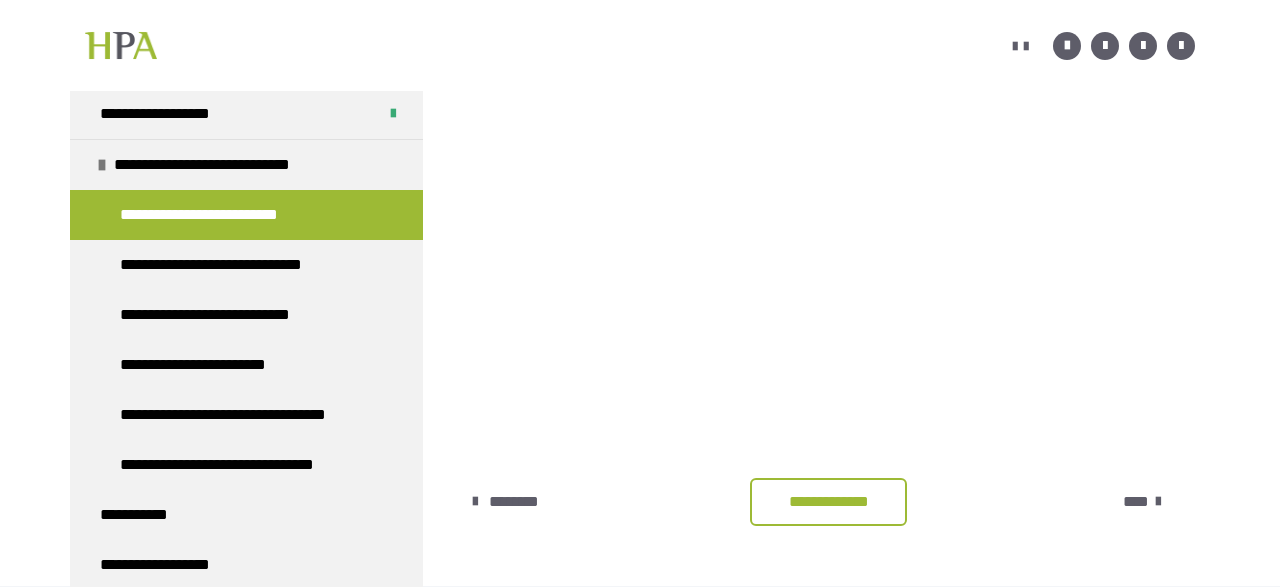 click on "**********" at bounding box center (828, 502) 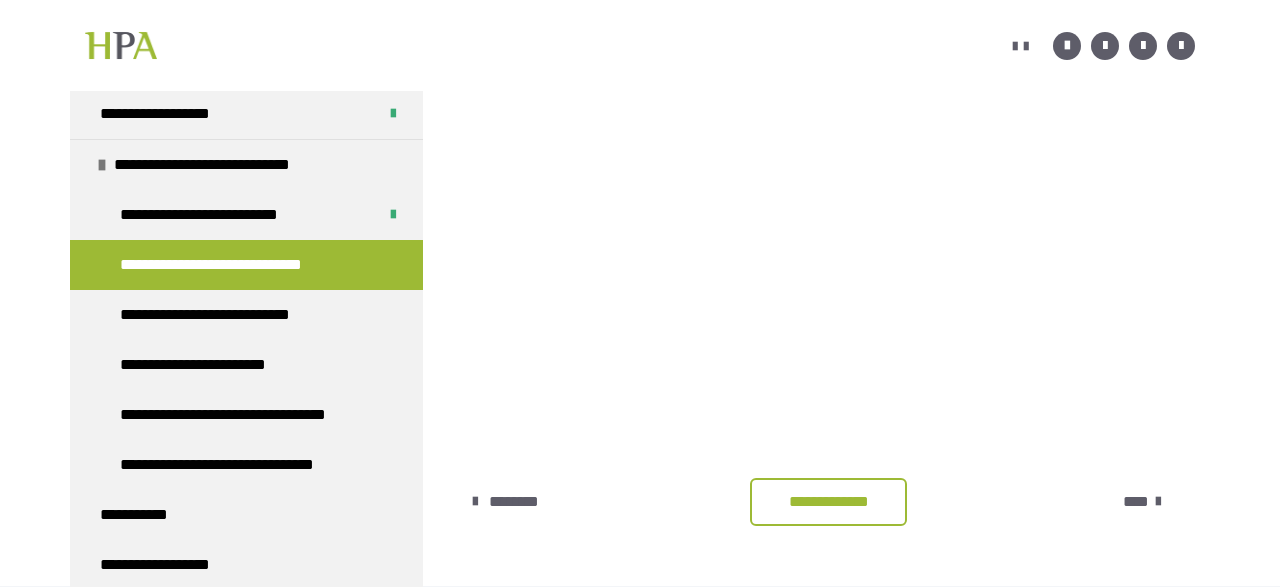 click on "**********" at bounding box center [828, 502] 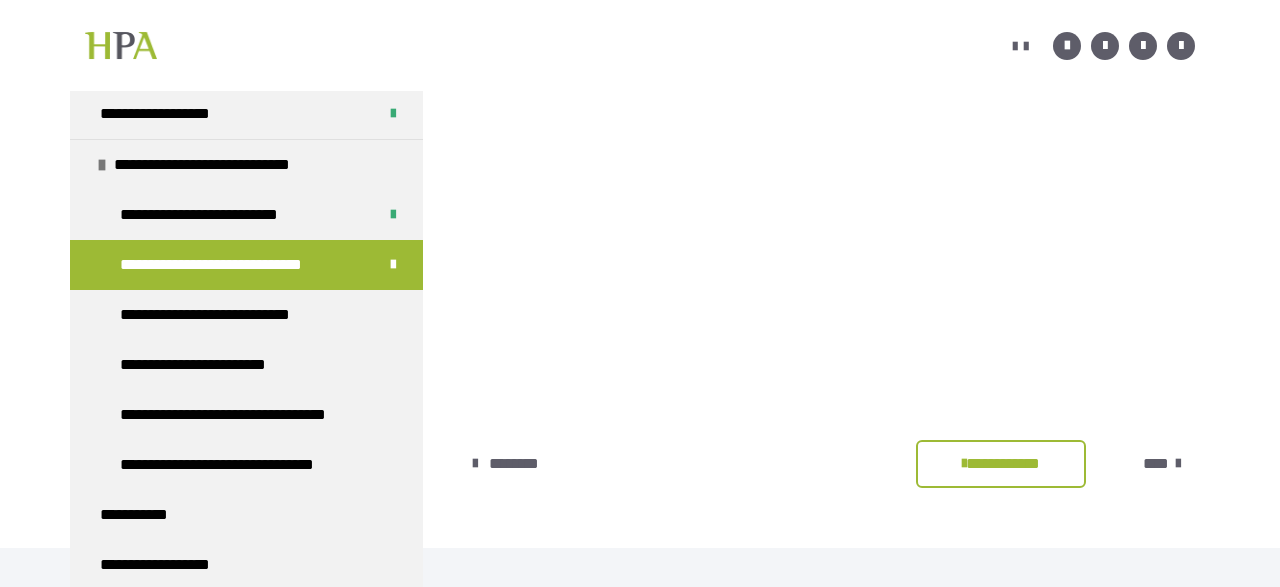scroll, scrollTop: 634, scrollLeft: 0, axis: vertical 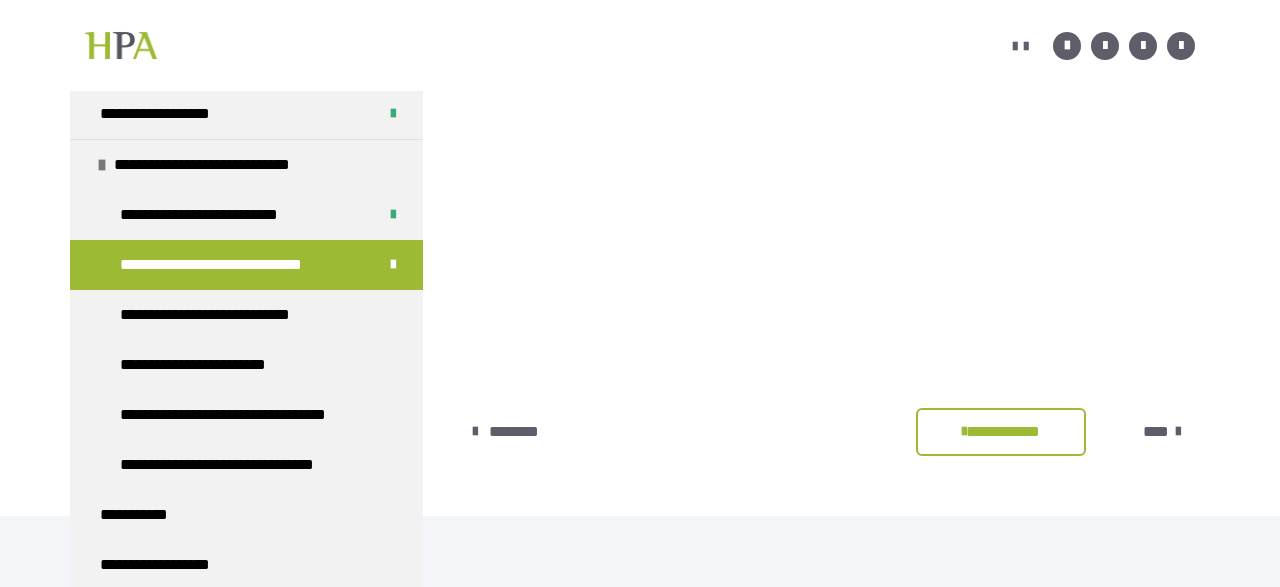 click on "****" at bounding box center (1156, 432) 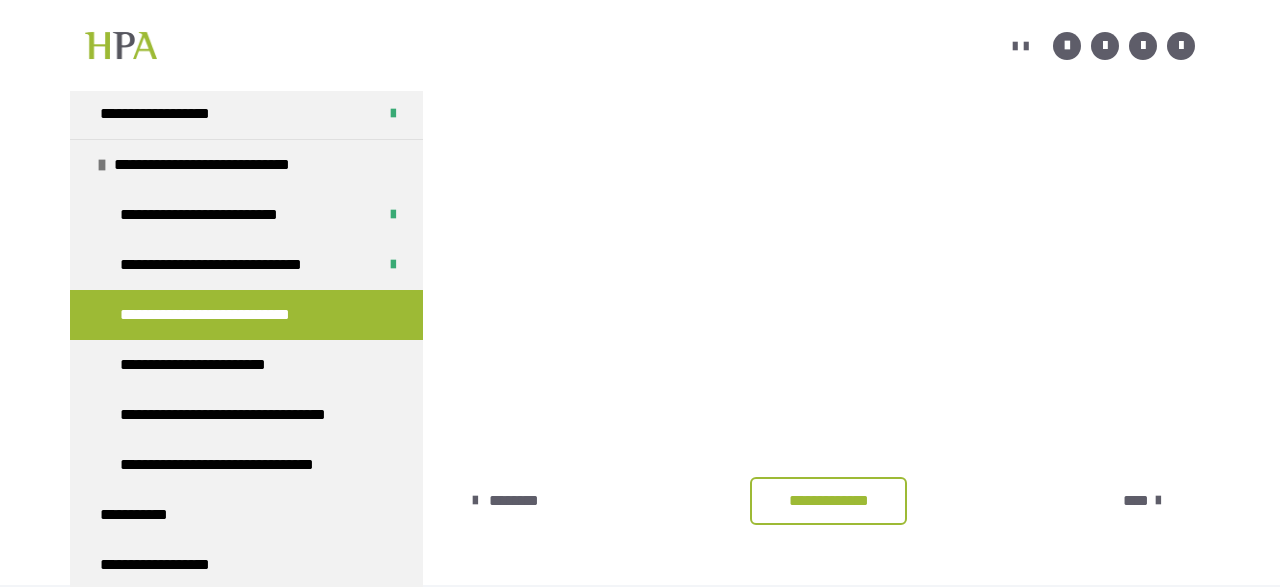 scroll, scrollTop: 564, scrollLeft: 0, axis: vertical 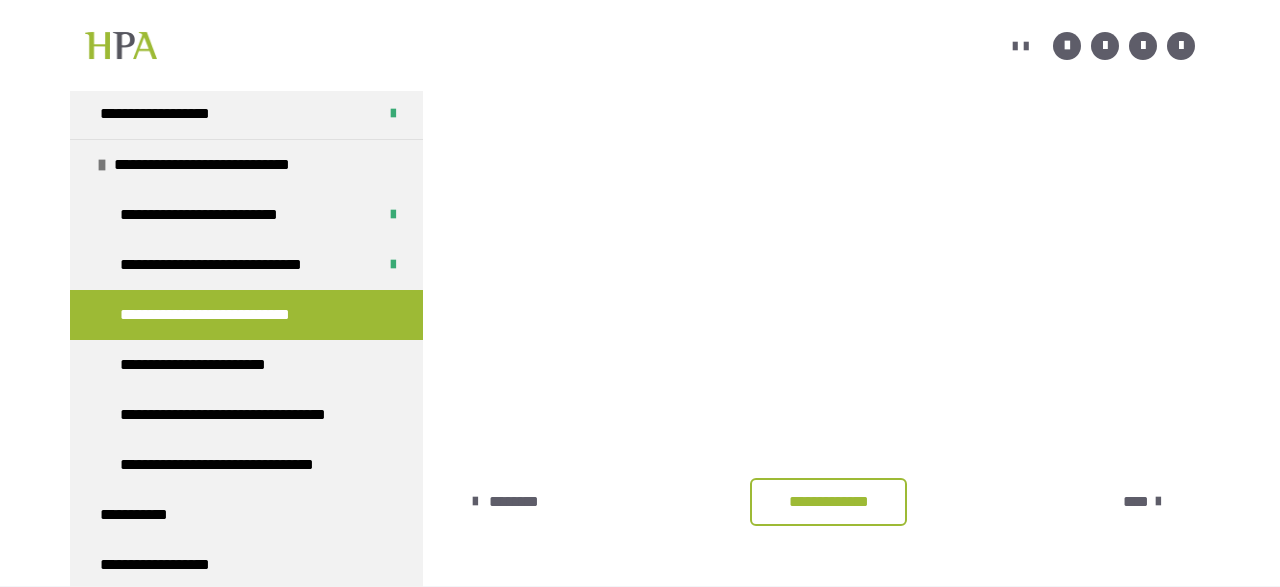 click on "**********" at bounding box center [828, 502] 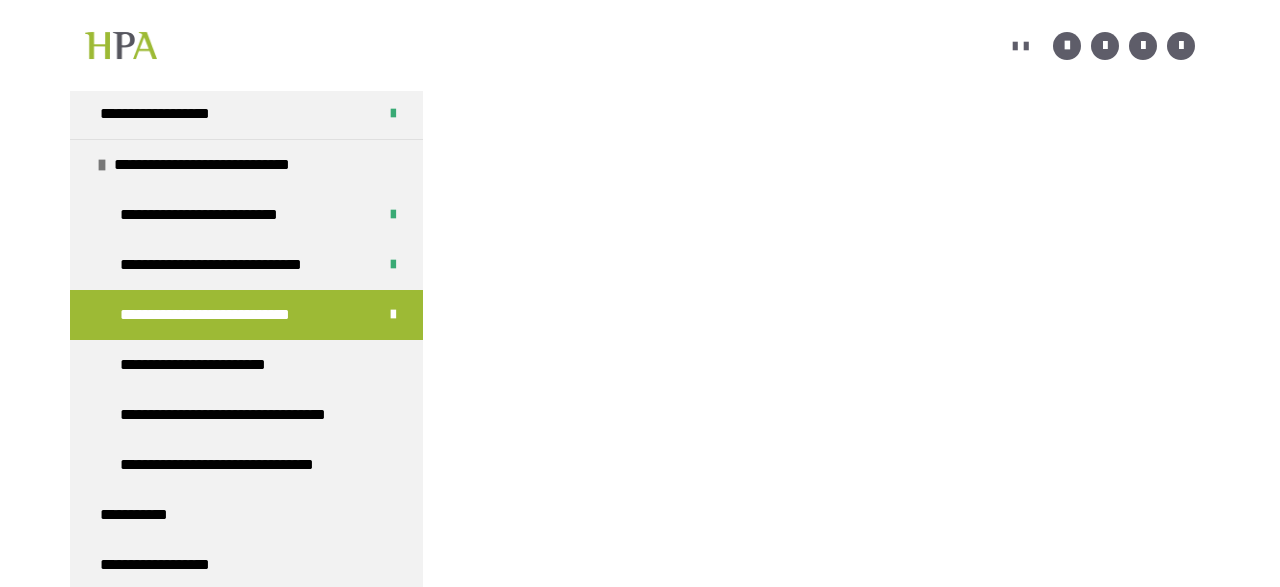 scroll, scrollTop: 564, scrollLeft: 0, axis: vertical 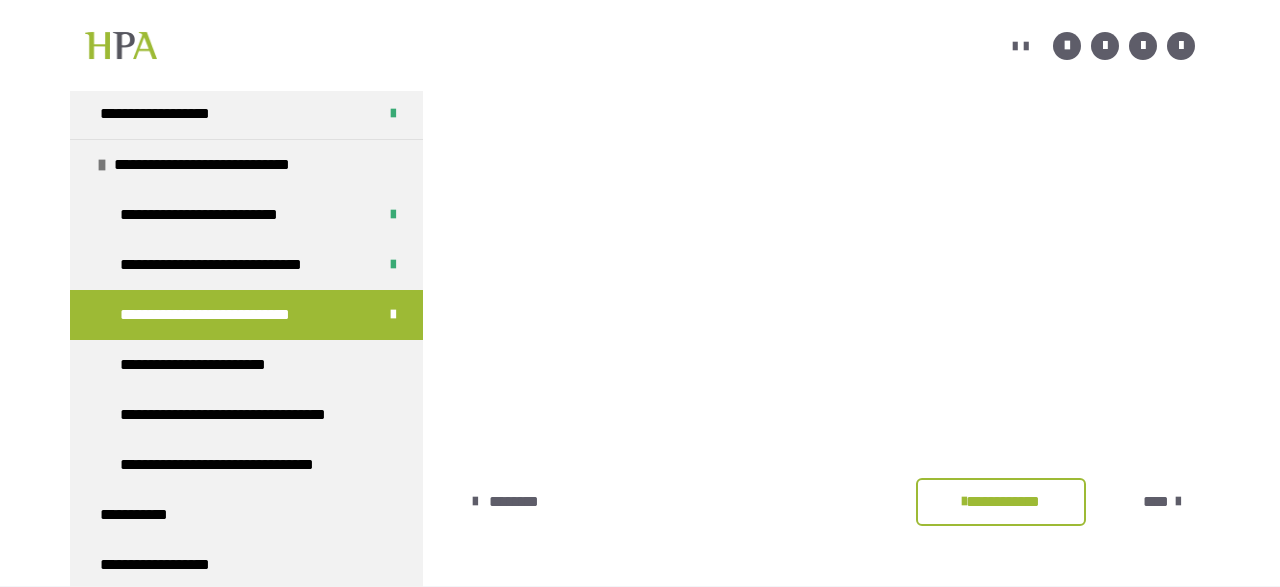 click on "****" at bounding box center [1156, 502] 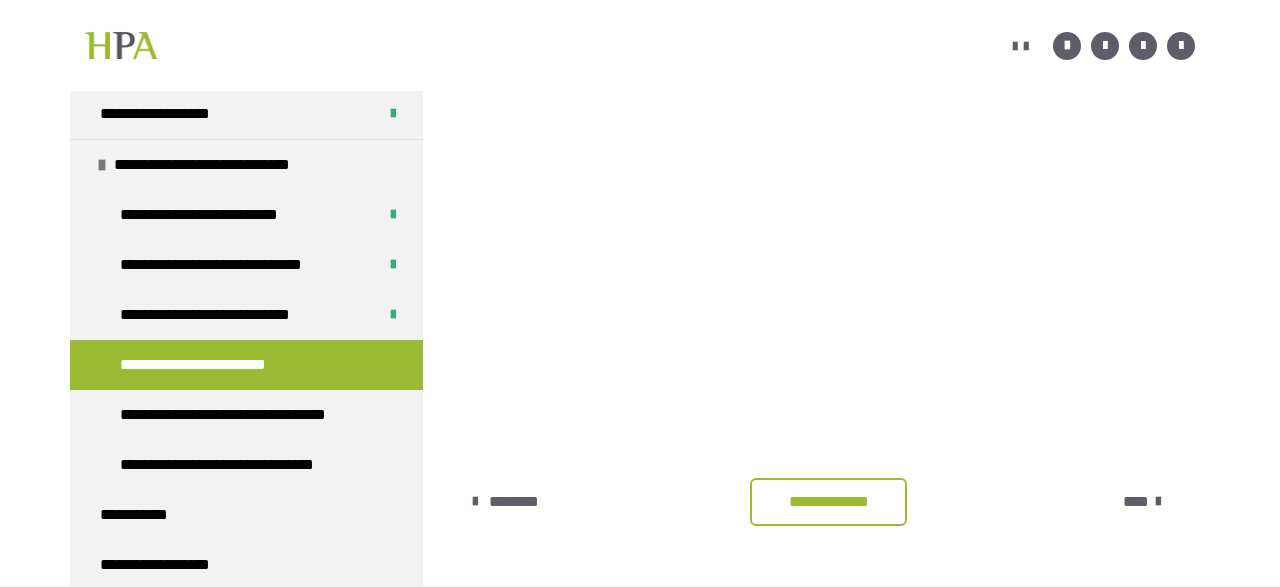 click on "**********" at bounding box center (828, 502) 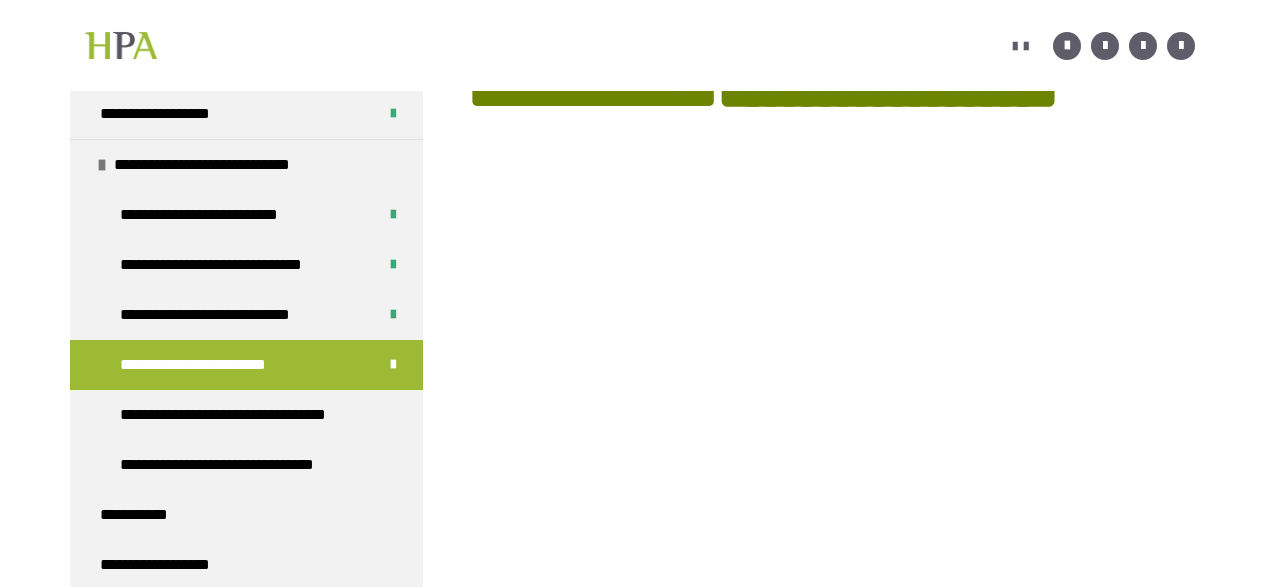 scroll, scrollTop: 564, scrollLeft: 0, axis: vertical 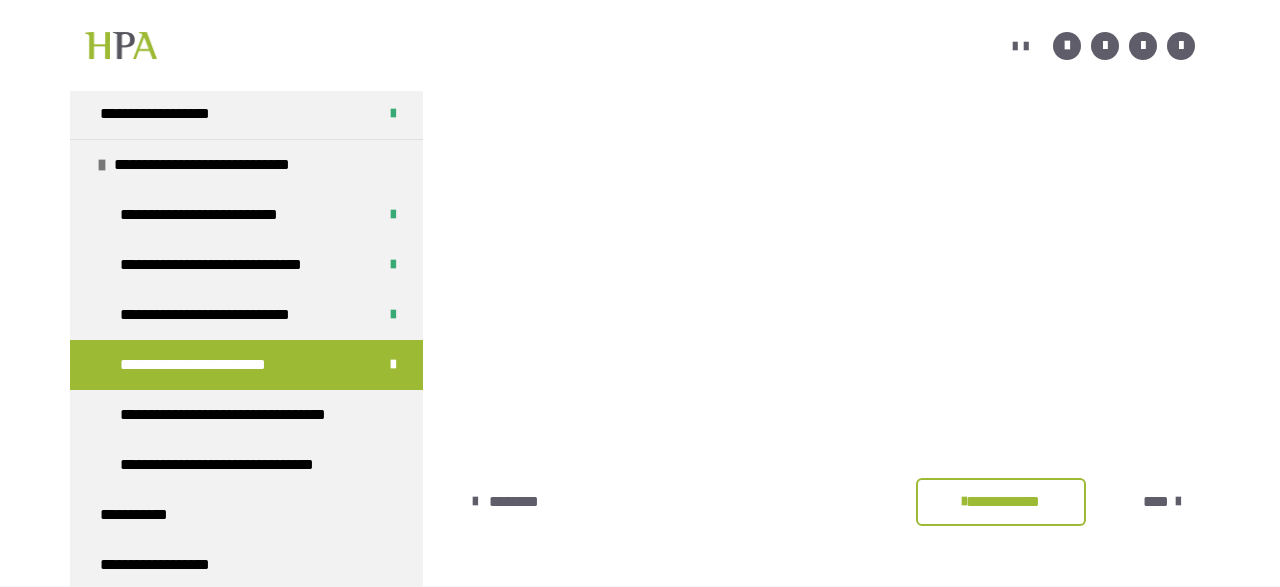 click on "****" at bounding box center (1156, 502) 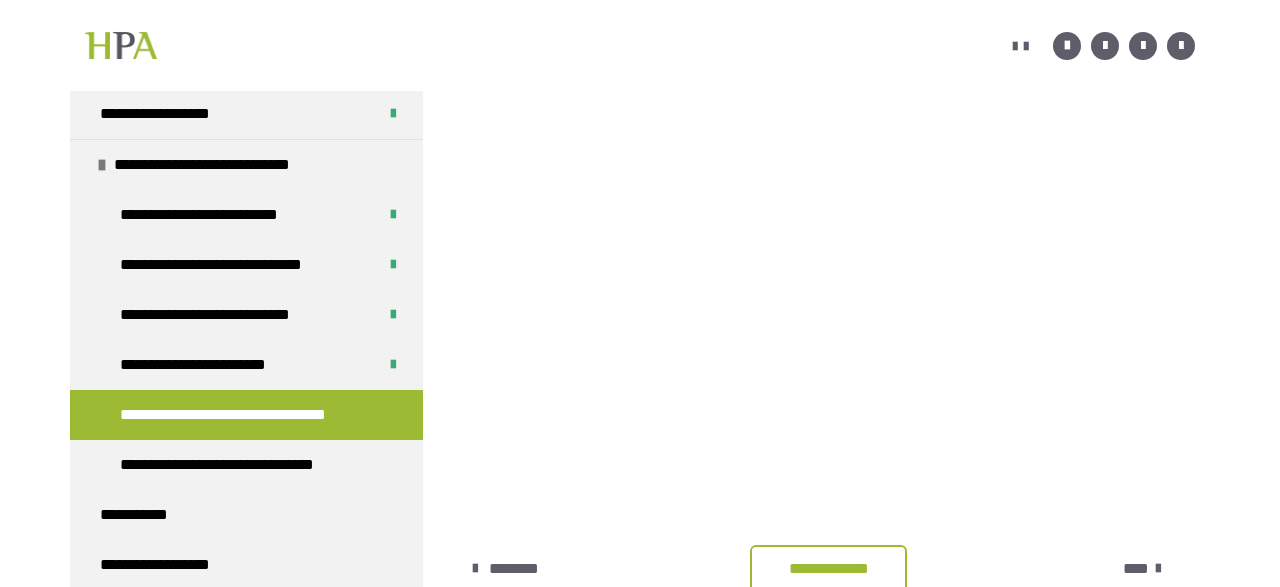 click on "**********" at bounding box center [828, 569] 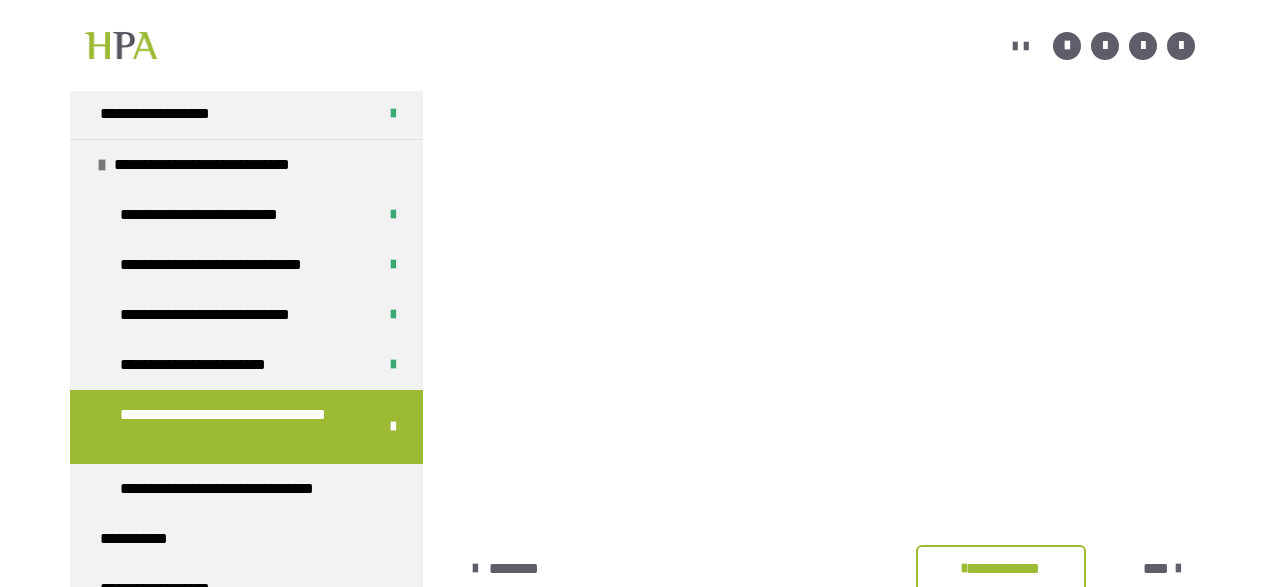 click at bounding box center [831, 189] 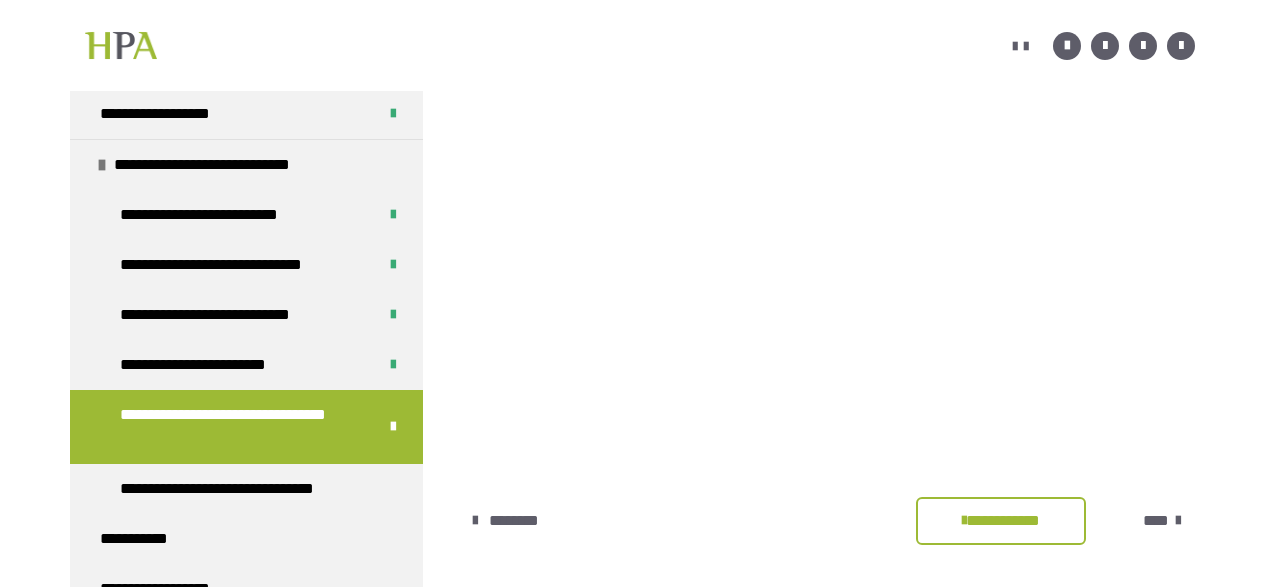 scroll, scrollTop: 634, scrollLeft: 0, axis: vertical 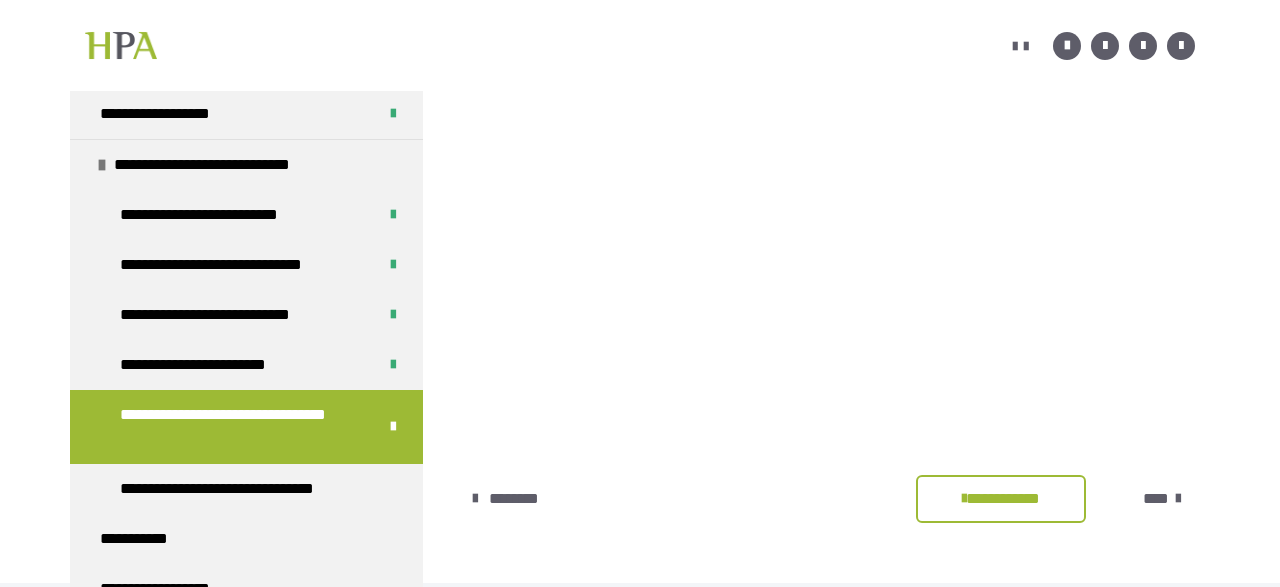 click on "****" at bounding box center [1156, 499] 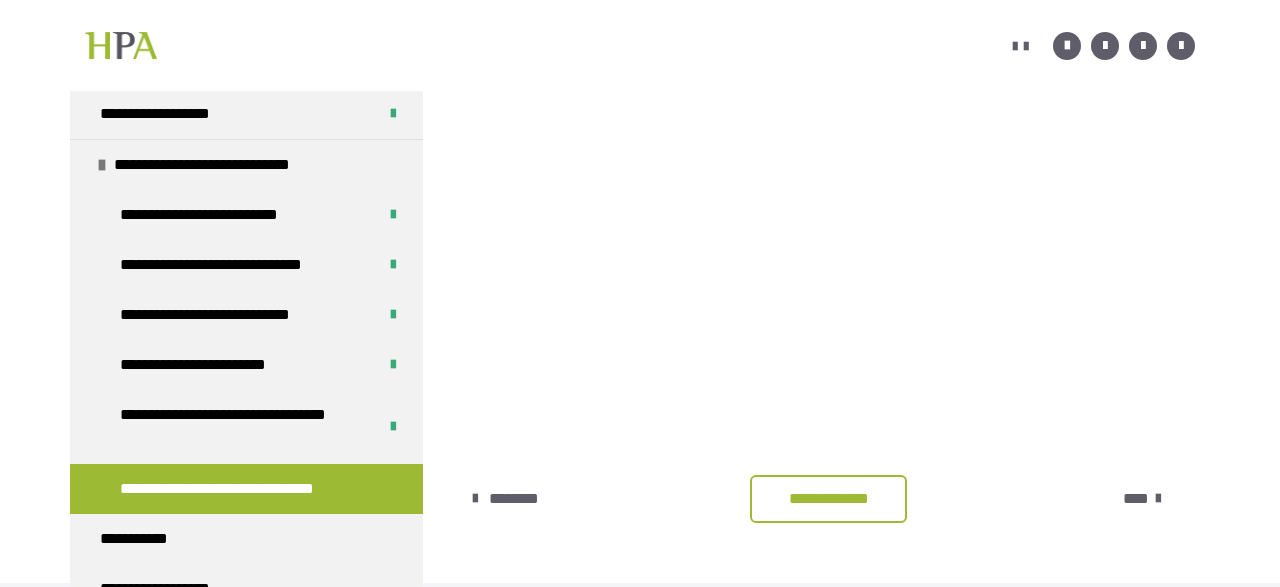 scroll, scrollTop: 530, scrollLeft: 0, axis: vertical 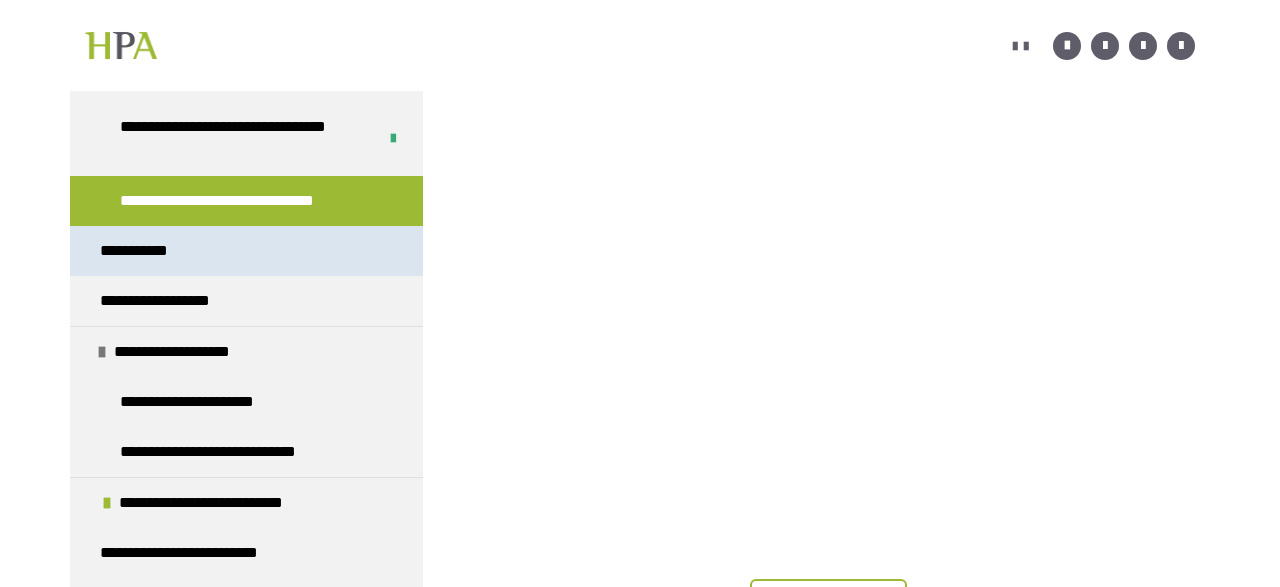 click on "**********" at bounding box center [246, 251] 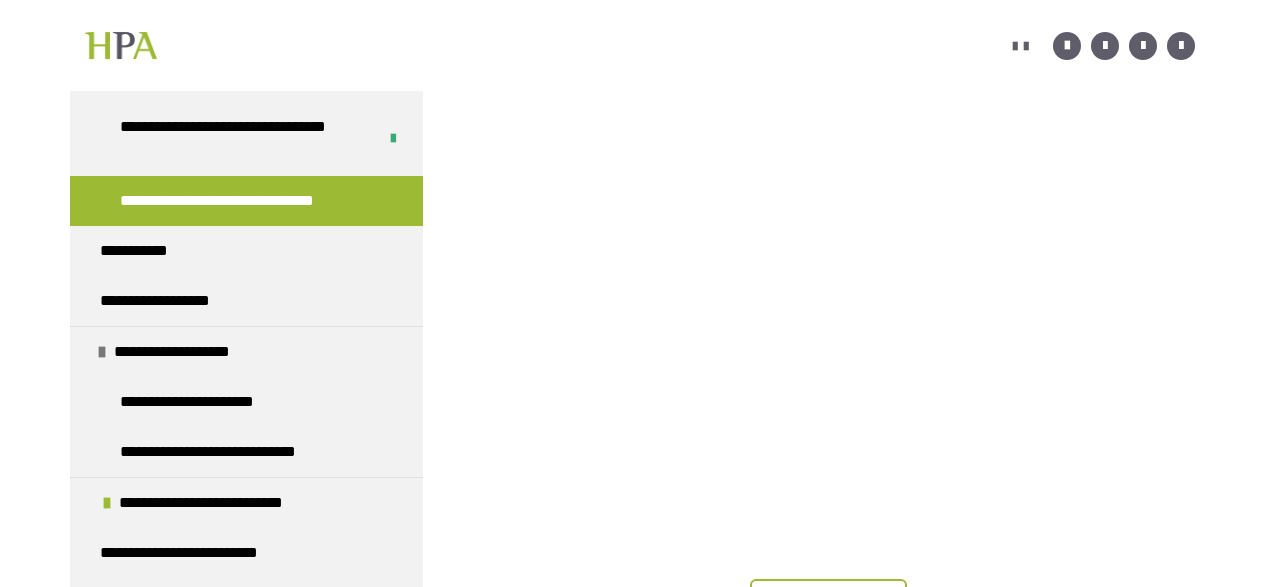 scroll, scrollTop: 384, scrollLeft: 0, axis: vertical 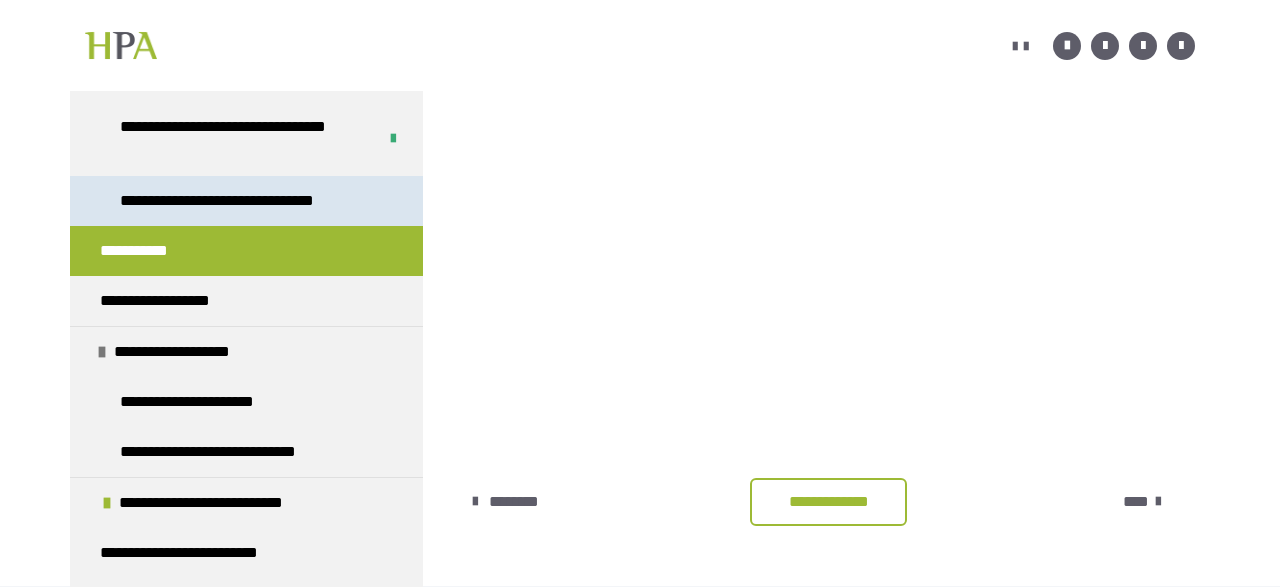 click on "**********" at bounding box center (240, 201) 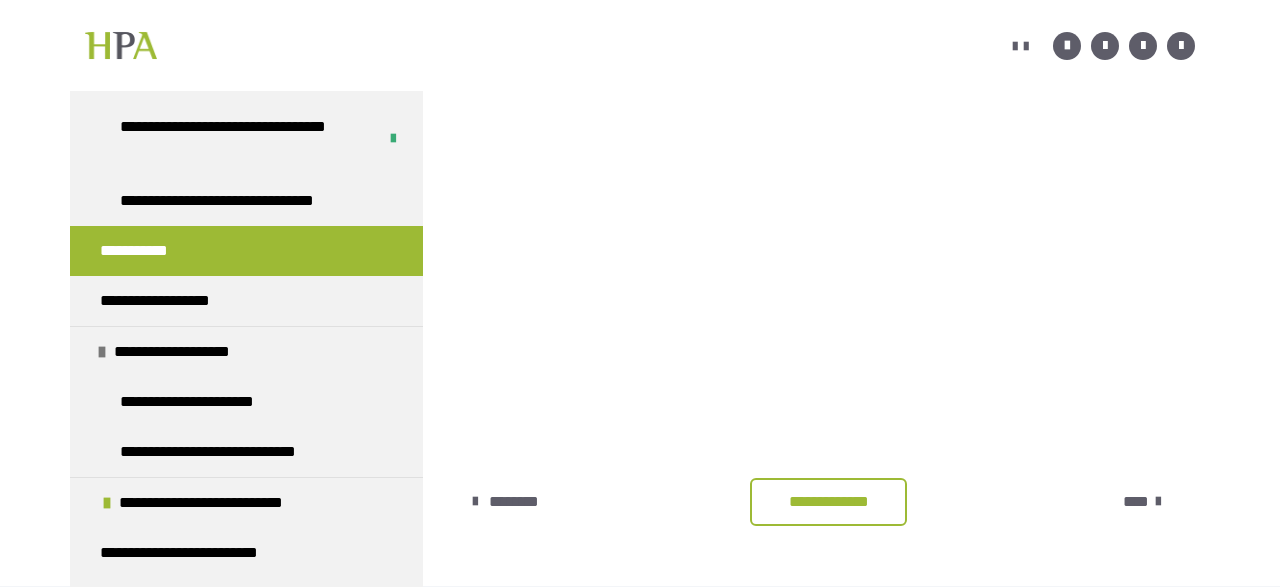 scroll, scrollTop: 360, scrollLeft: 0, axis: vertical 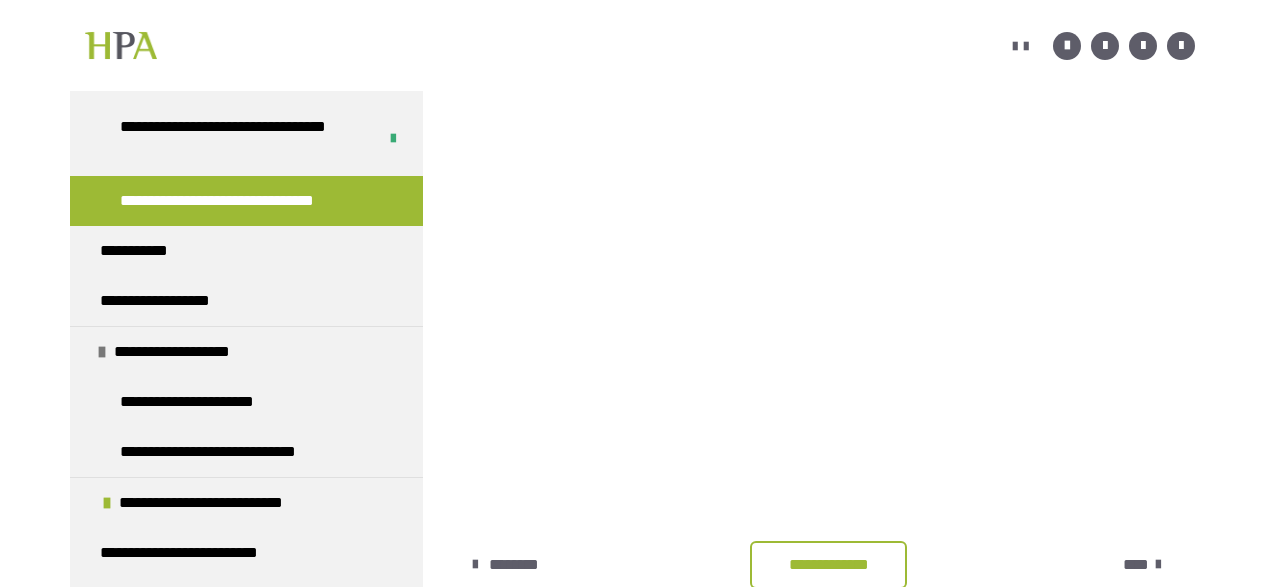 click on "**********" at bounding box center (828, 565) 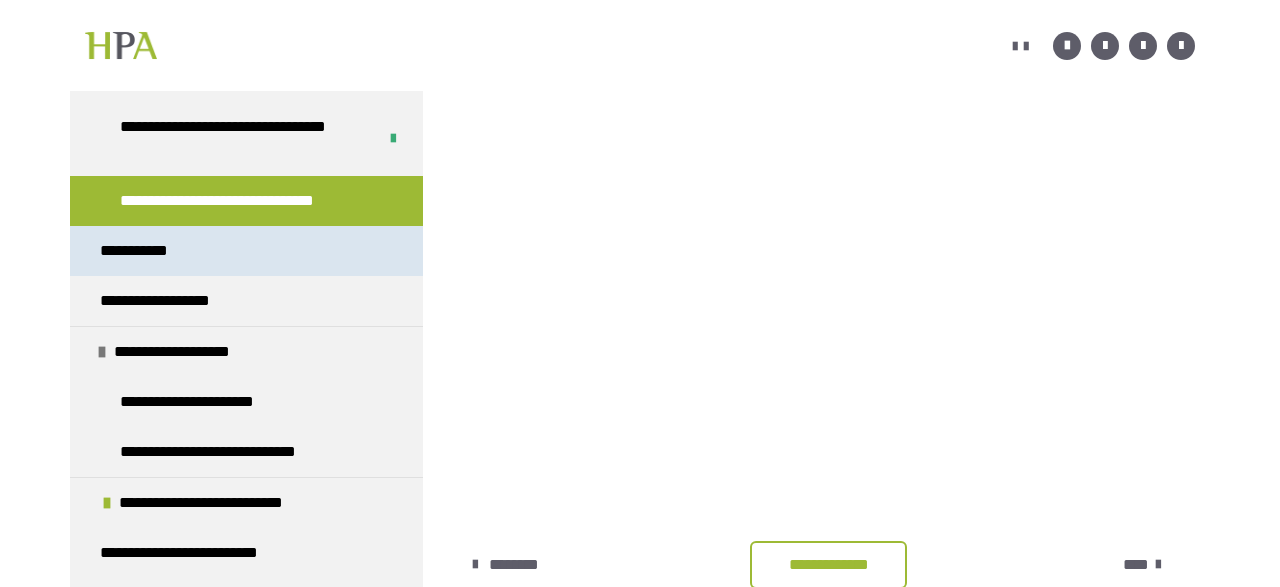 click on "**********" at bounding box center (246, 251) 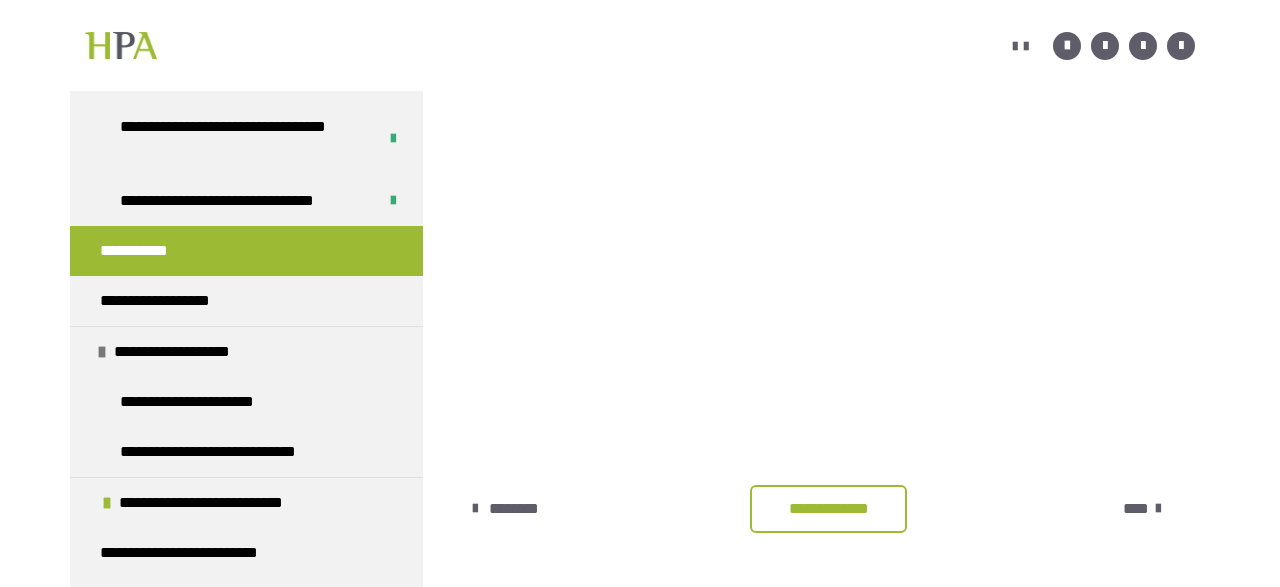 scroll, scrollTop: 549, scrollLeft: 0, axis: vertical 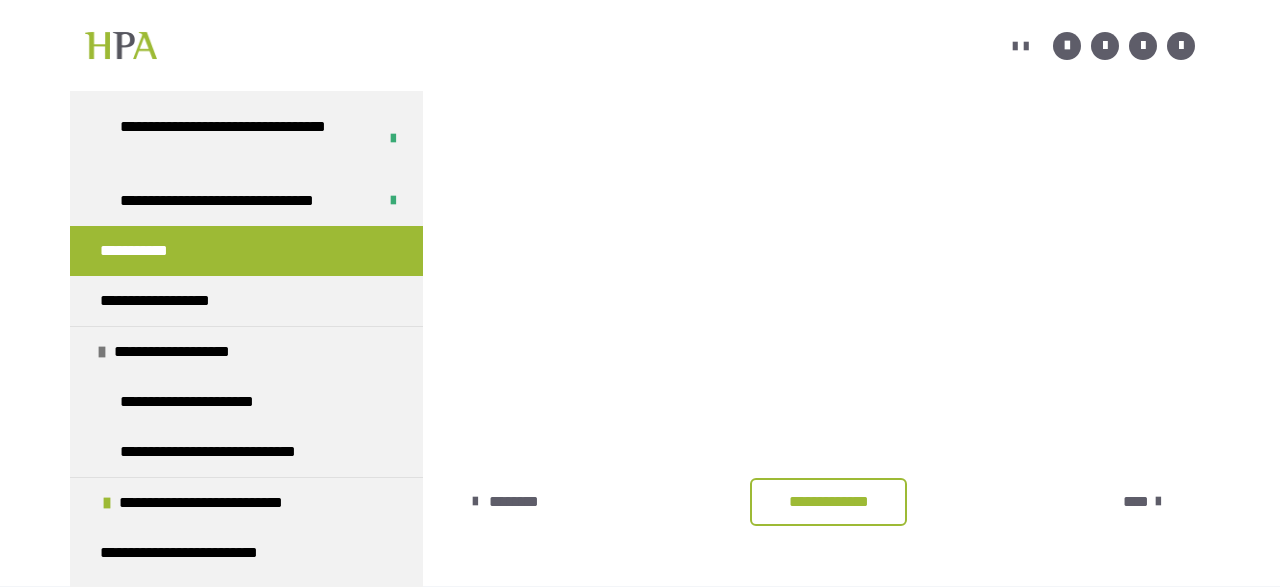 click on "**********" at bounding box center (828, 502) 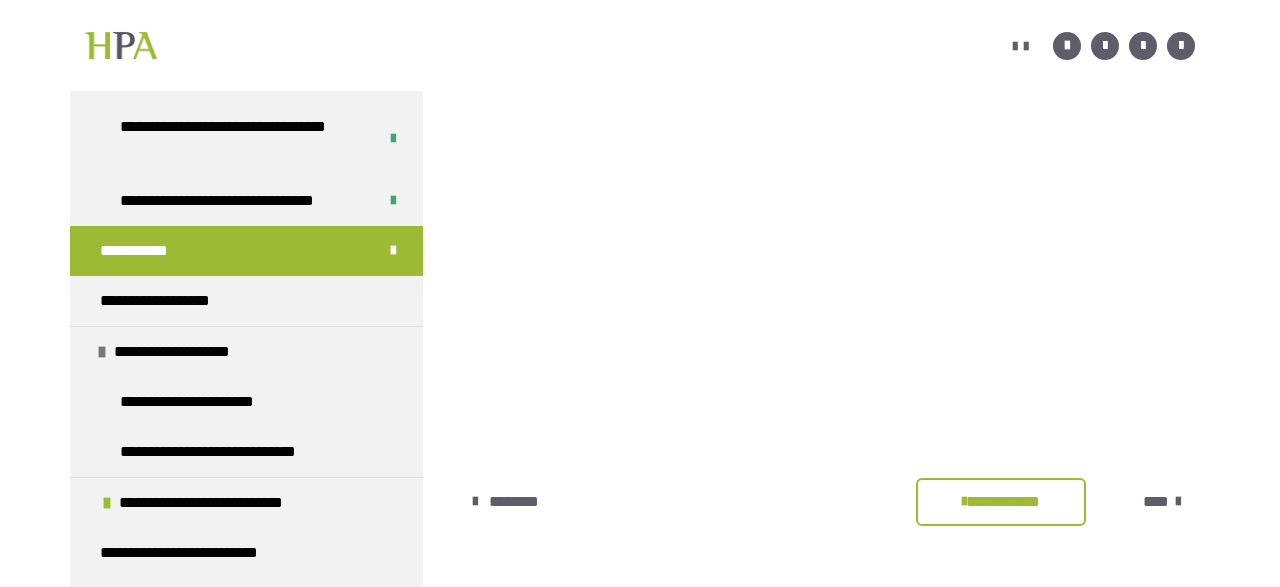 click on "****" at bounding box center [1156, 502] 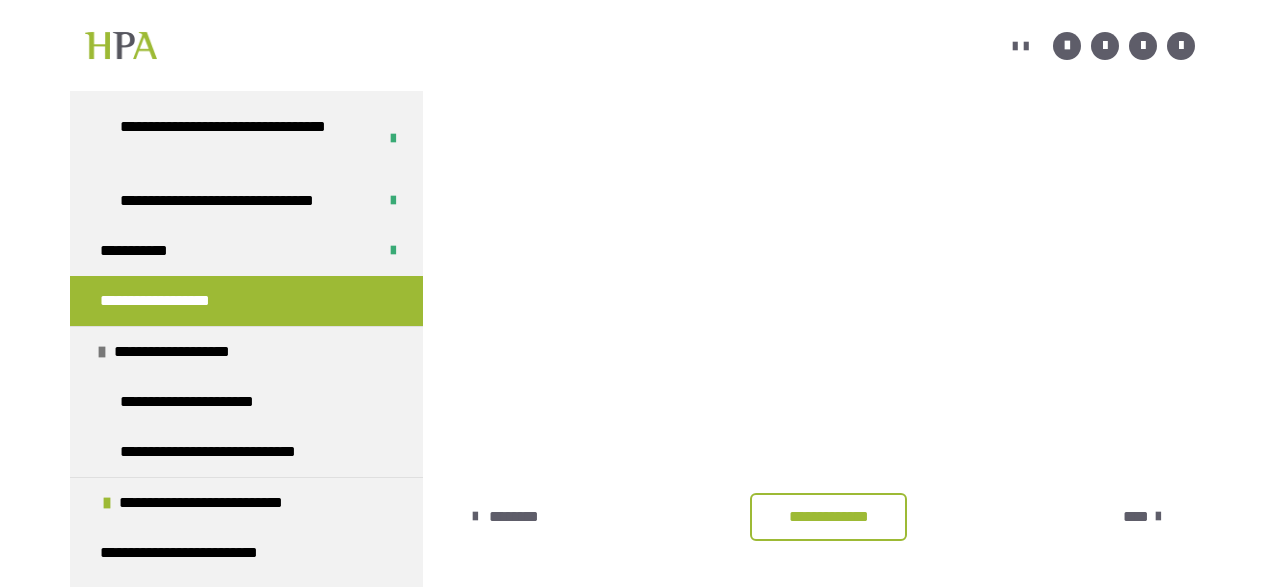 click on "**********" at bounding box center (828, 517) 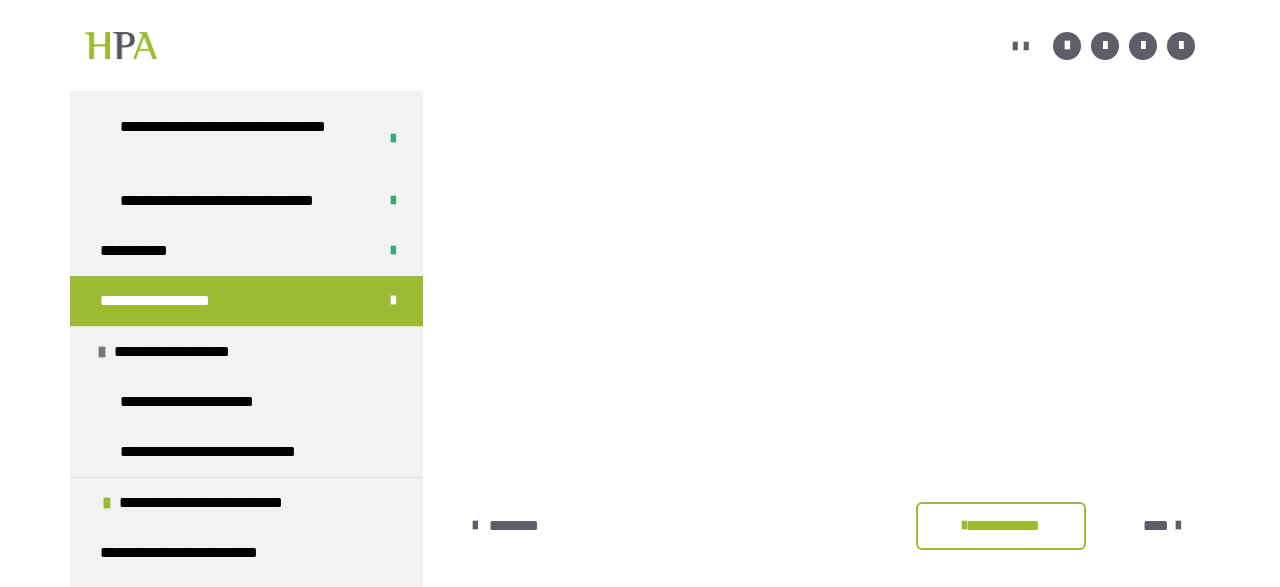 scroll, scrollTop: 564, scrollLeft: 0, axis: vertical 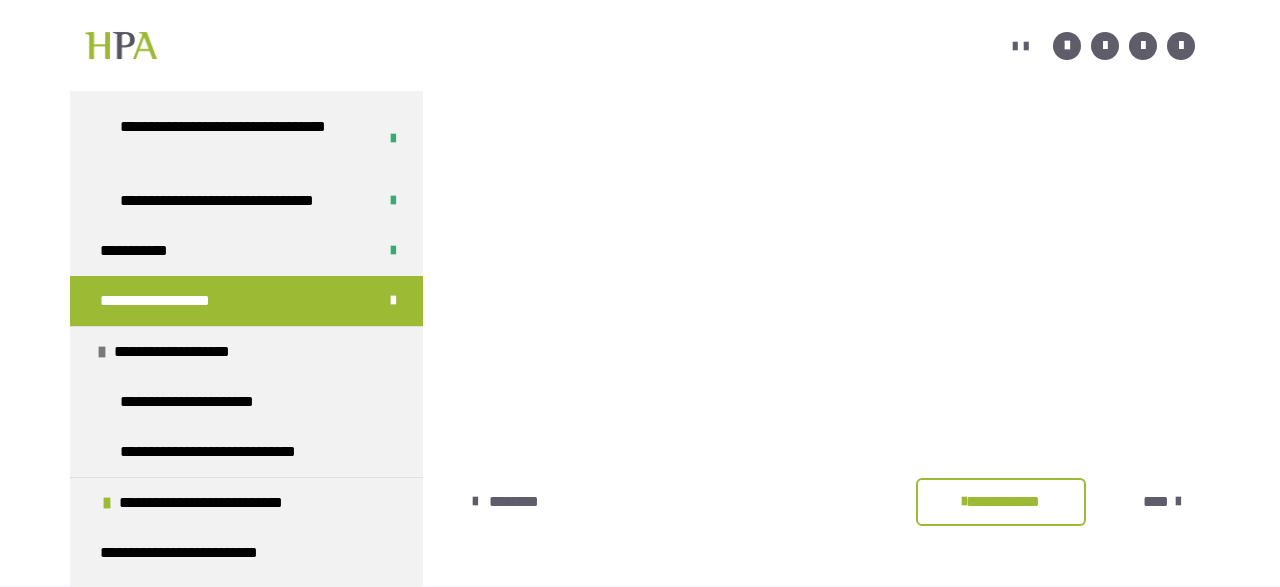 click on "****" at bounding box center [1156, 502] 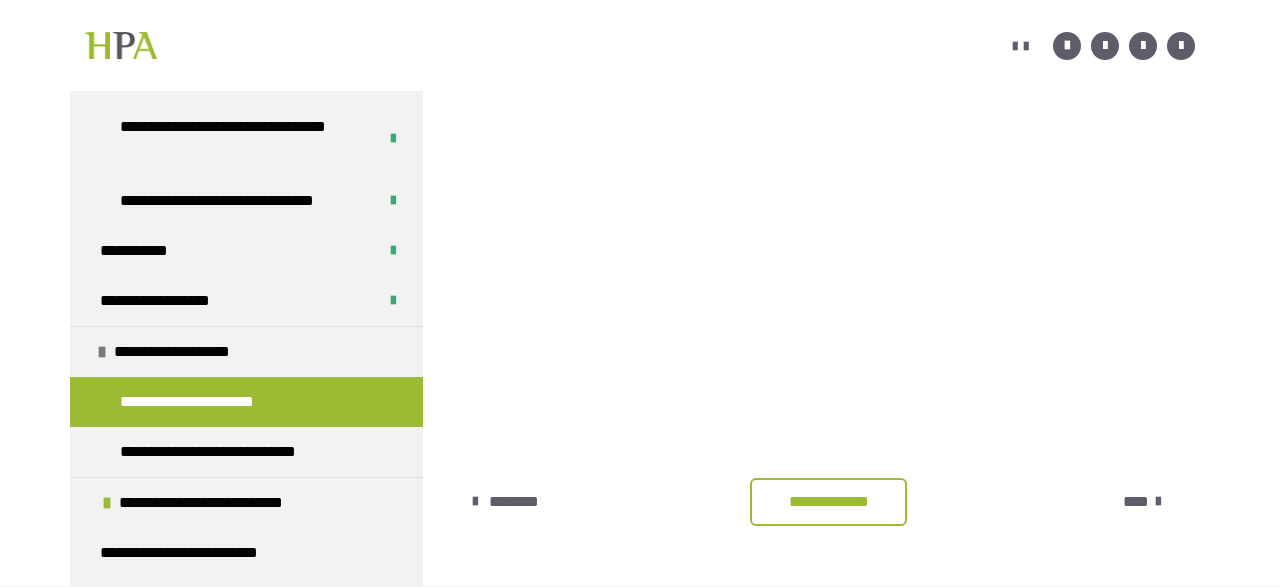 click on "**********" at bounding box center [828, 502] 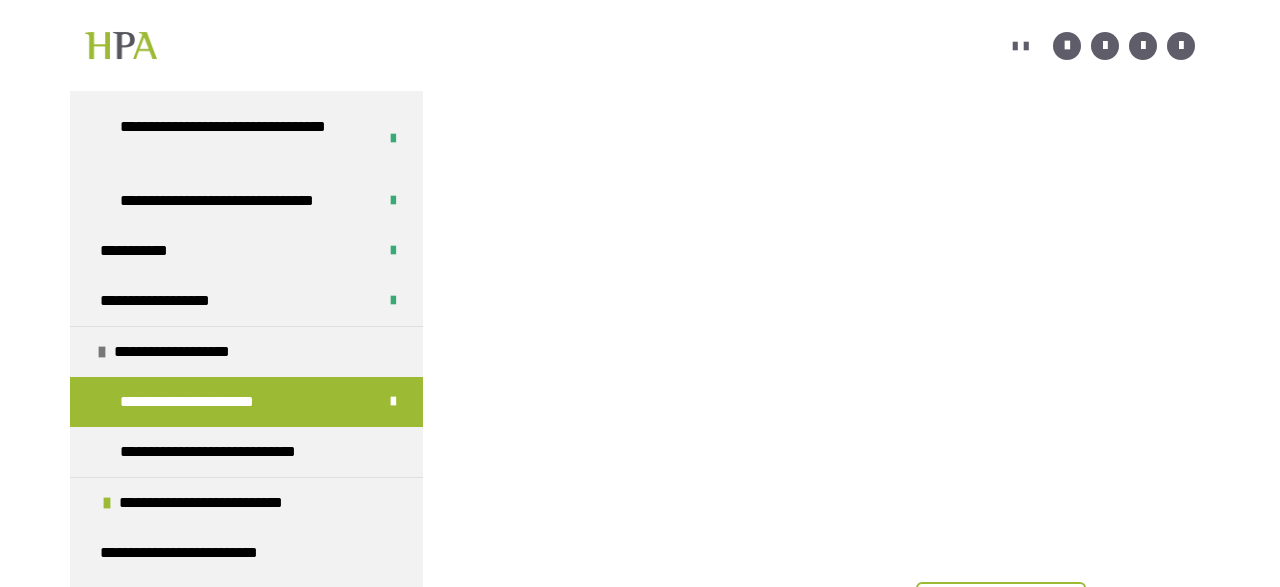 scroll, scrollTop: 460, scrollLeft: 0, axis: vertical 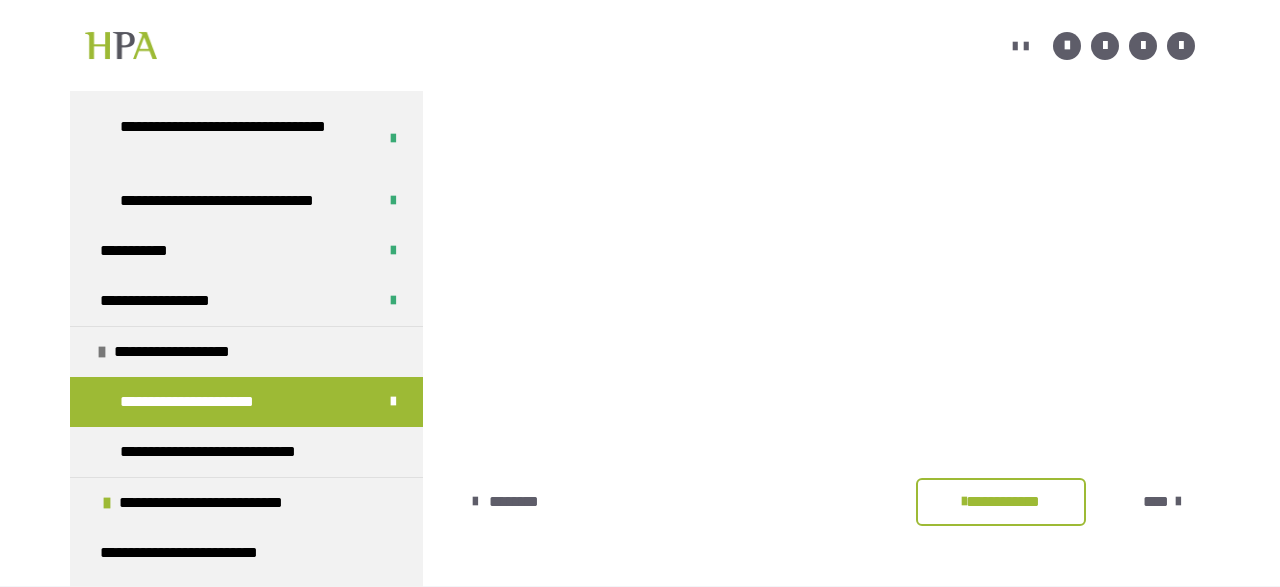 click on "****" at bounding box center [1156, 502] 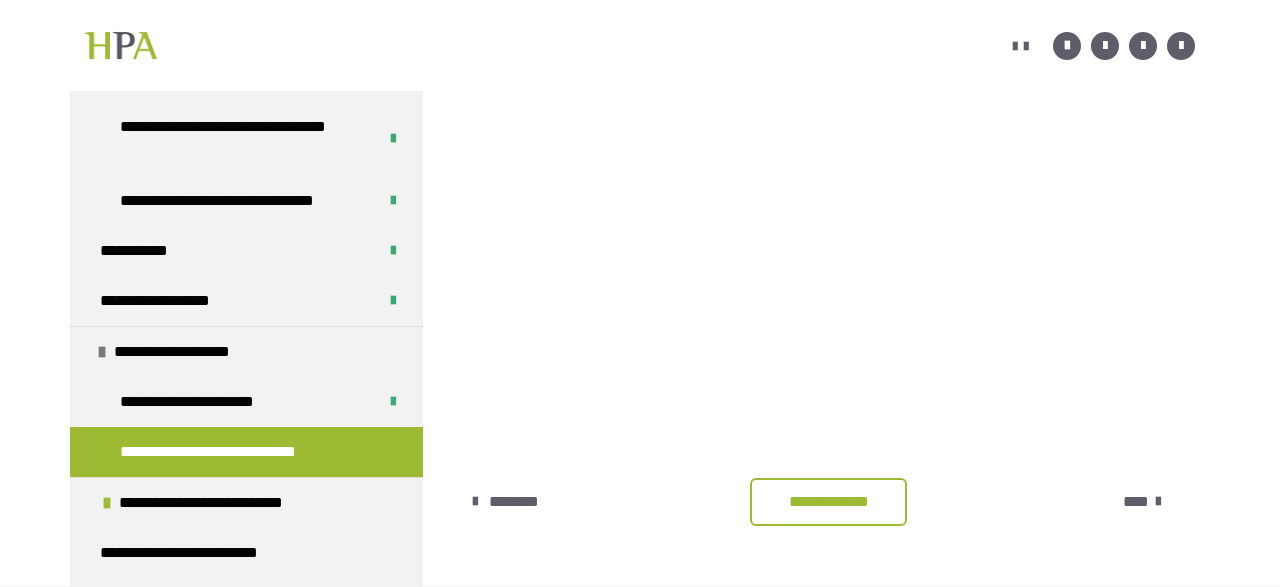 click on "**********" at bounding box center (828, 502) 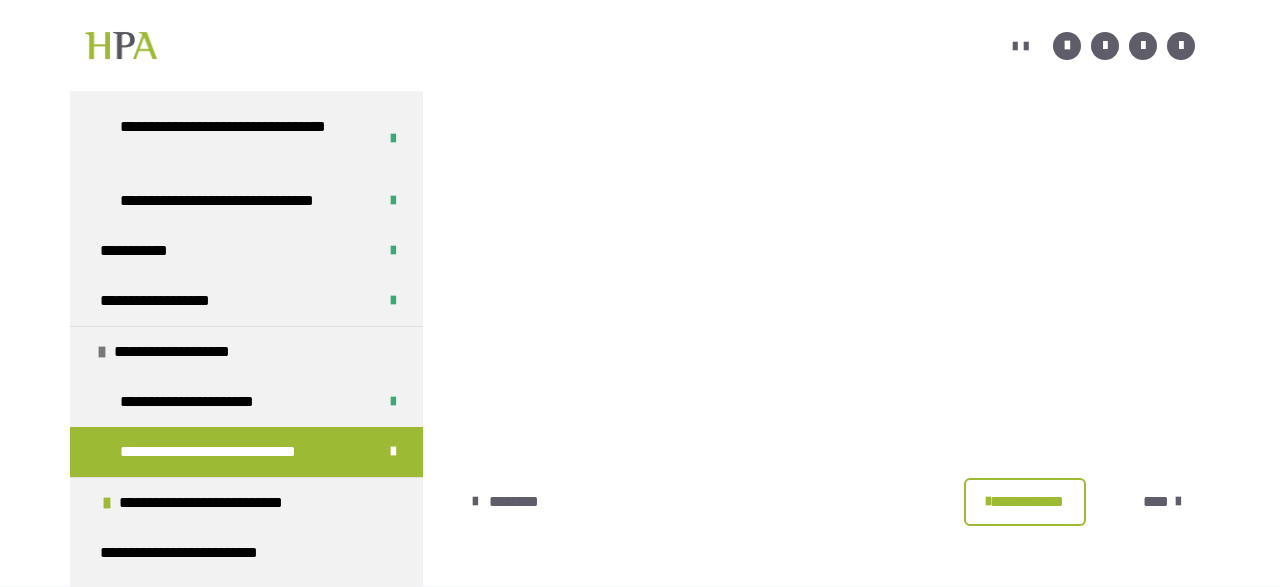 scroll, scrollTop: 460, scrollLeft: 0, axis: vertical 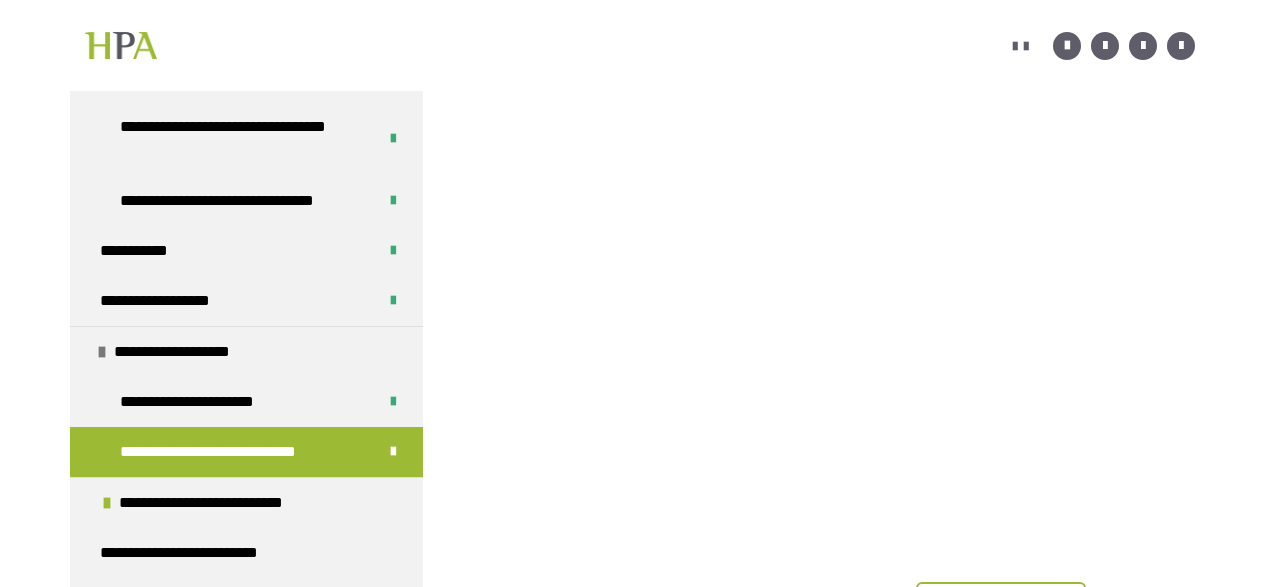 click at bounding box center (831, 226) 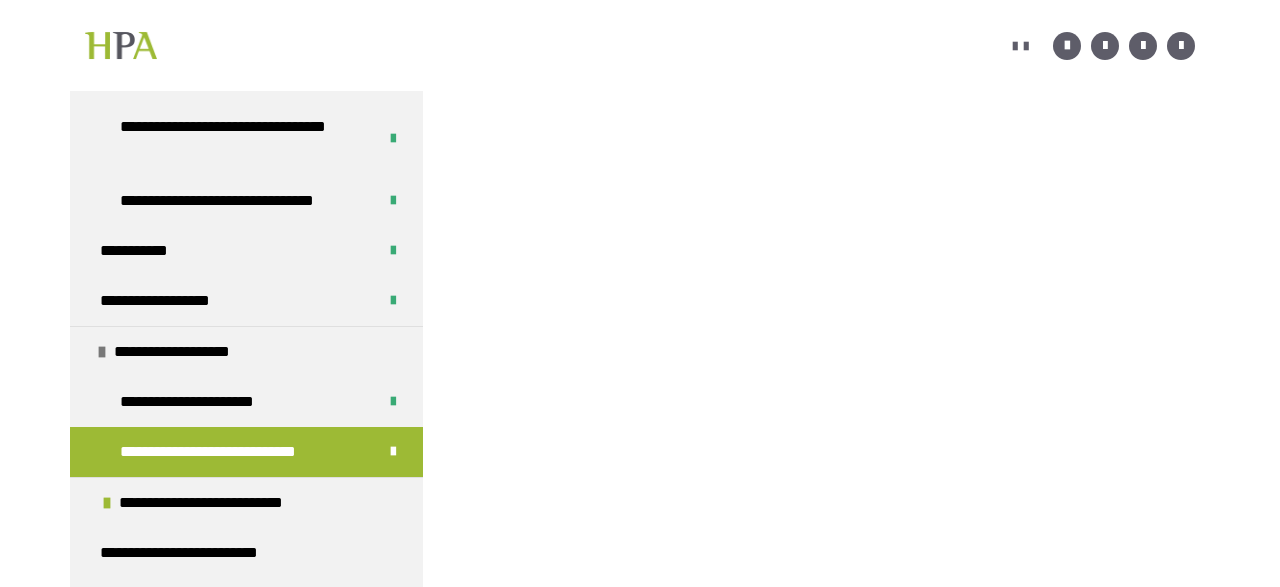 scroll, scrollTop: 564, scrollLeft: 0, axis: vertical 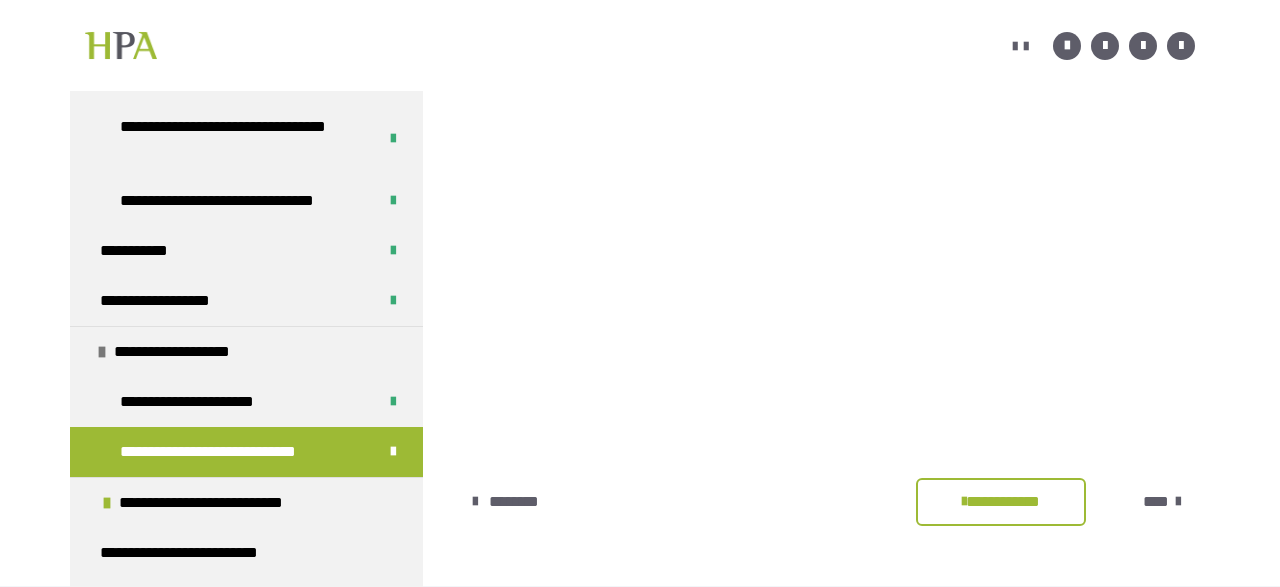 click on "****" at bounding box center (1156, 502) 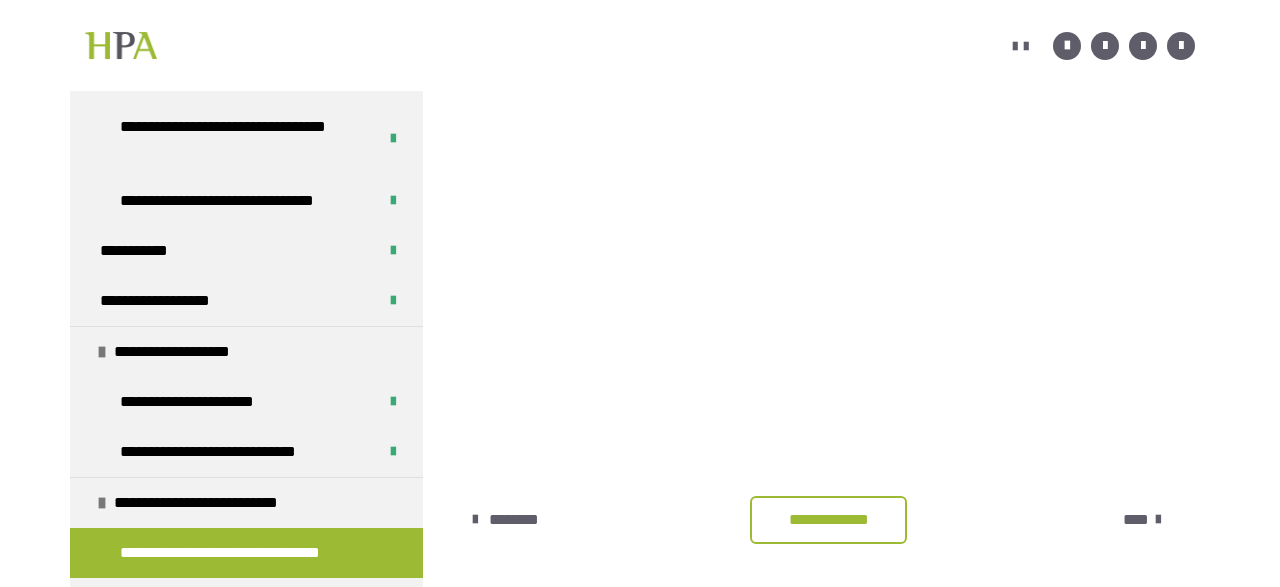 scroll, scrollTop: 634, scrollLeft: 0, axis: vertical 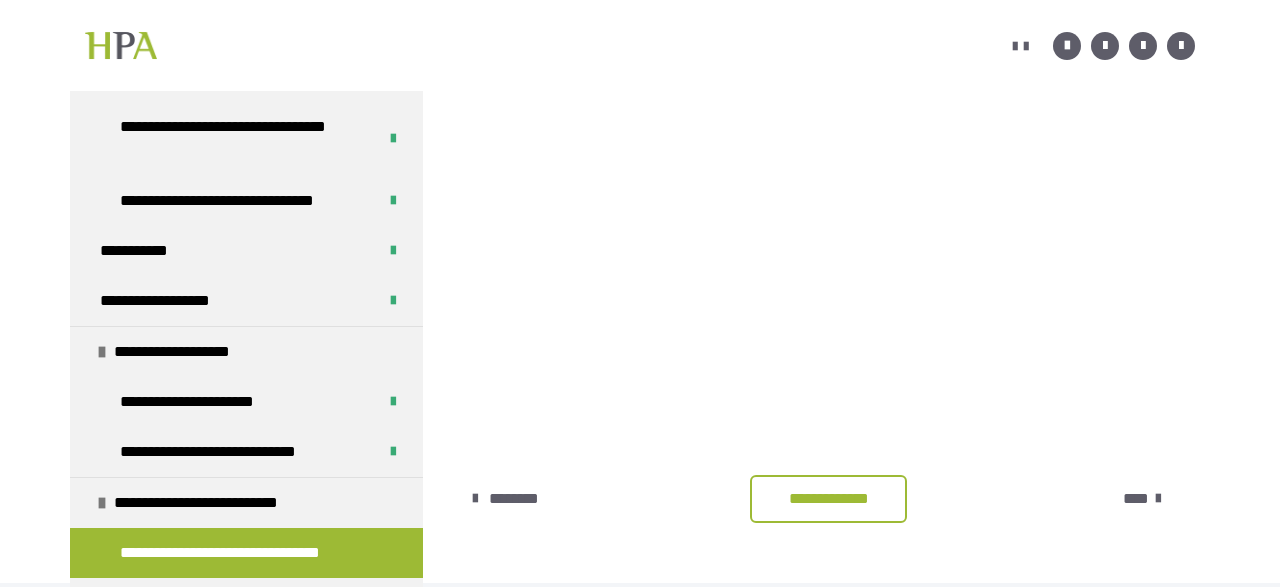 click on "**********" at bounding box center (828, 499) 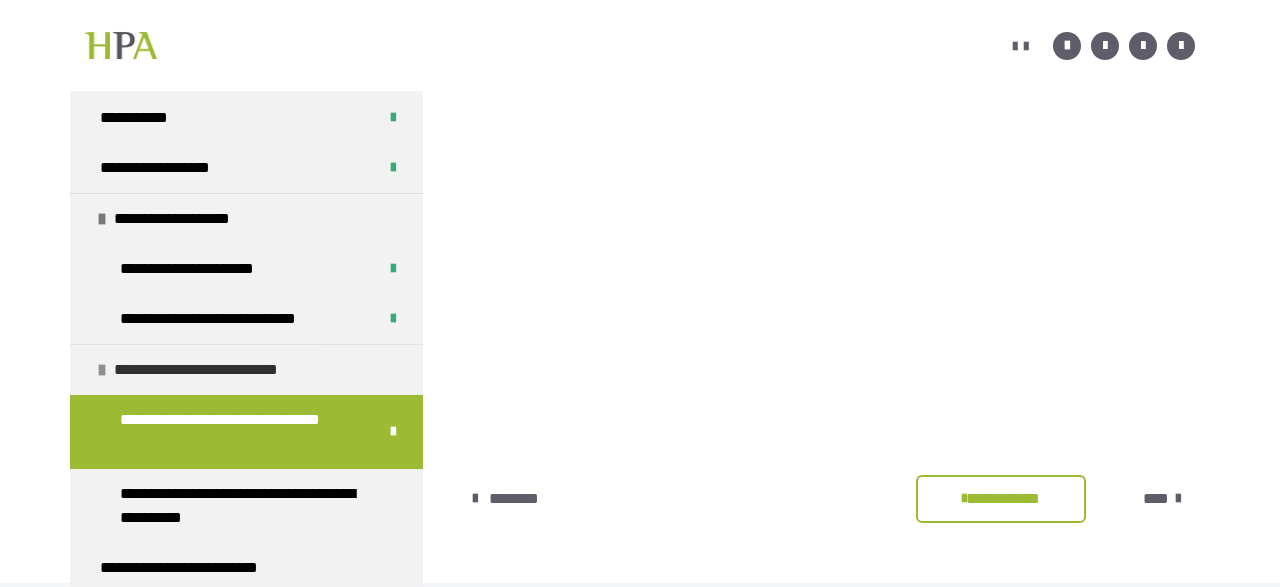 scroll, scrollTop: 1728, scrollLeft: 0, axis: vertical 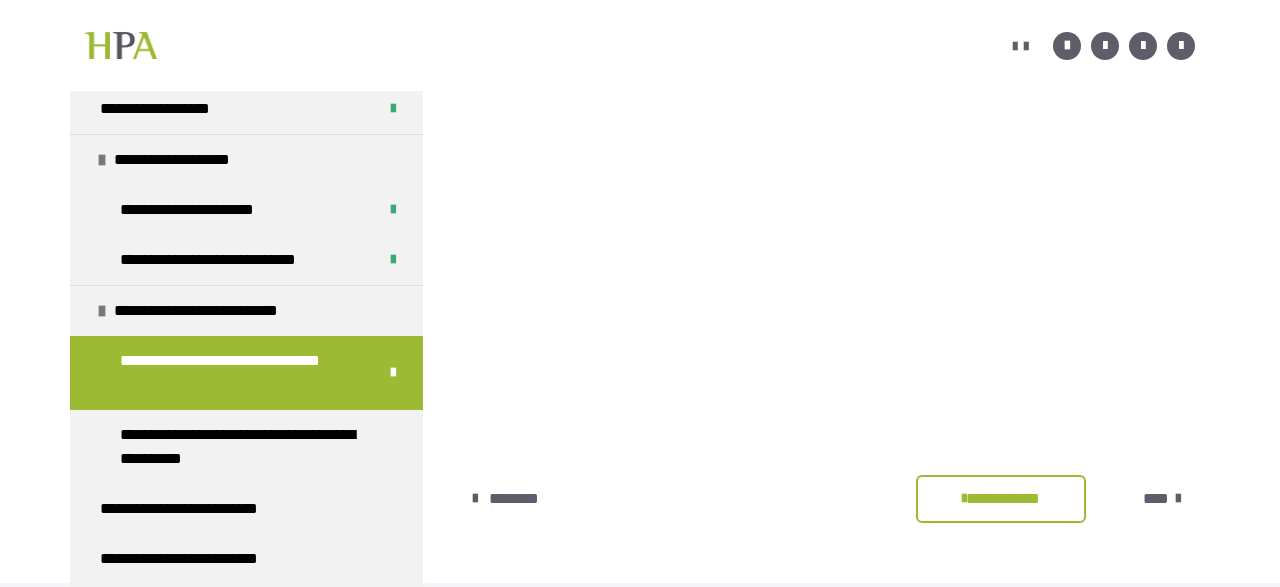 click on "****" at bounding box center [1156, 499] 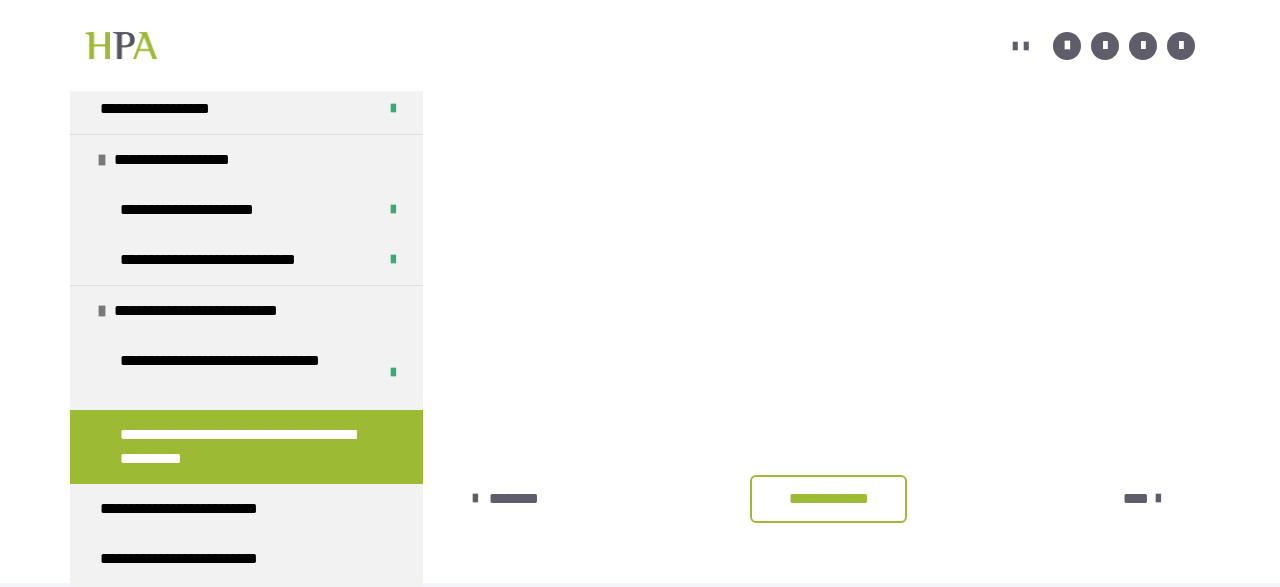 scroll, scrollTop: 643, scrollLeft: 0, axis: vertical 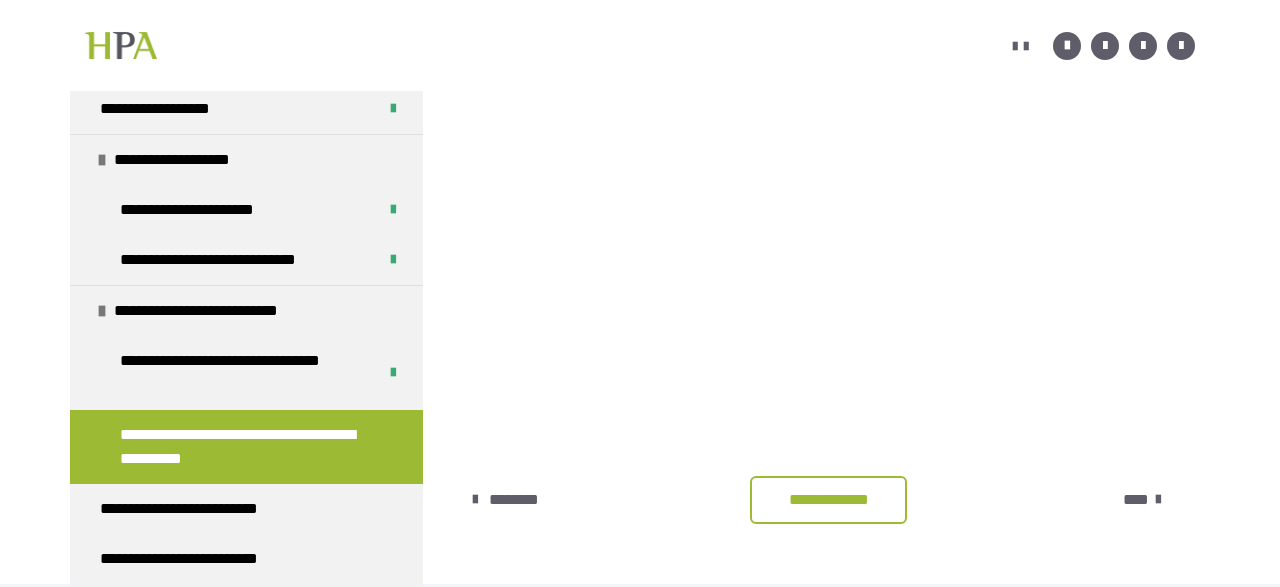 click on "**********" at bounding box center [828, 500] 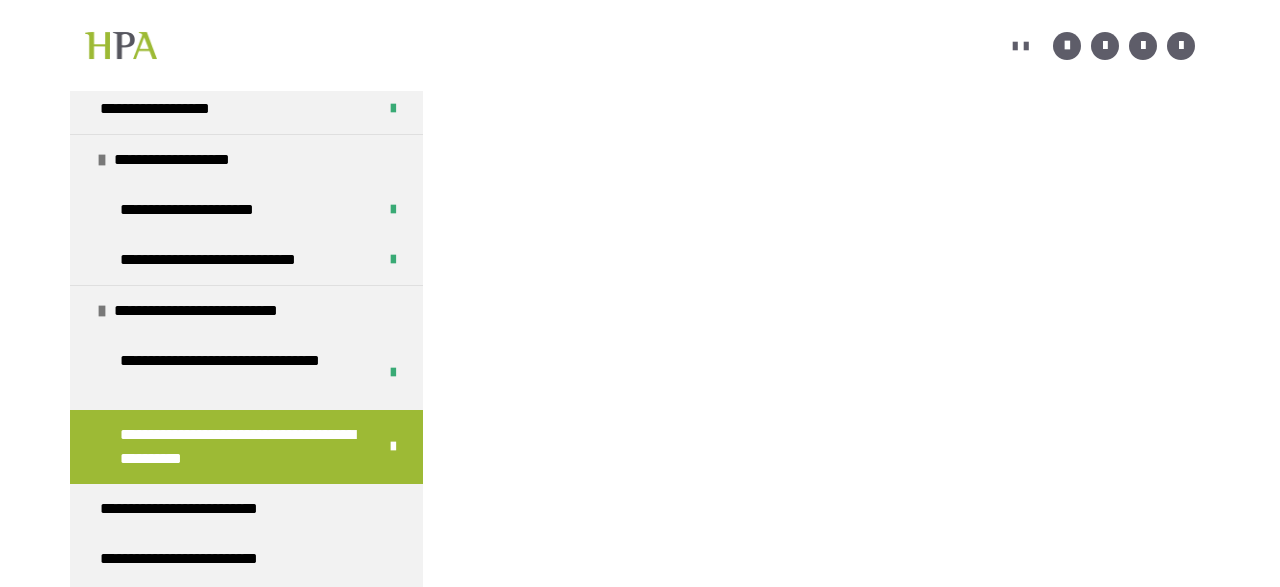 scroll, scrollTop: 435, scrollLeft: 0, axis: vertical 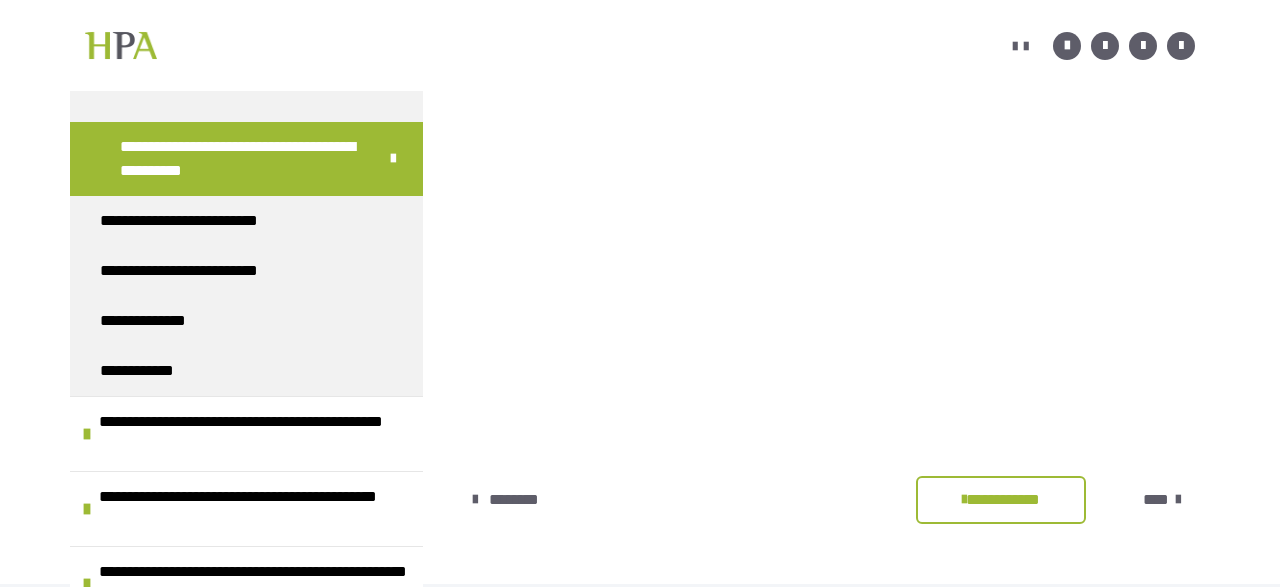 click on "****" at bounding box center (1156, 500) 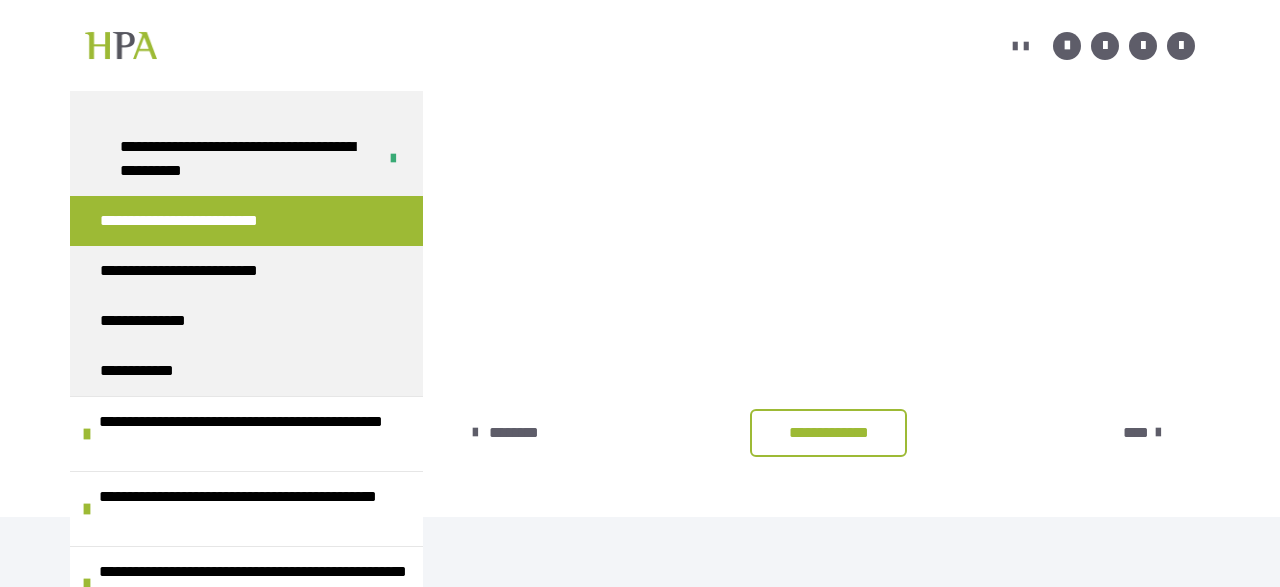 scroll, scrollTop: 564, scrollLeft: 0, axis: vertical 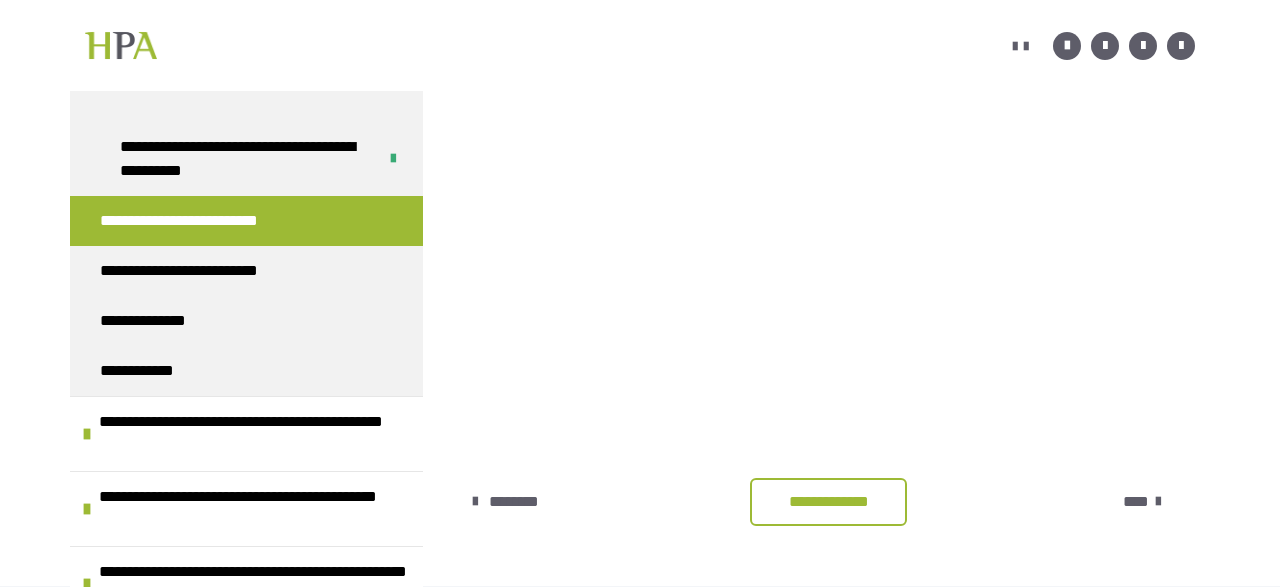 click on "**********" at bounding box center [828, 502] 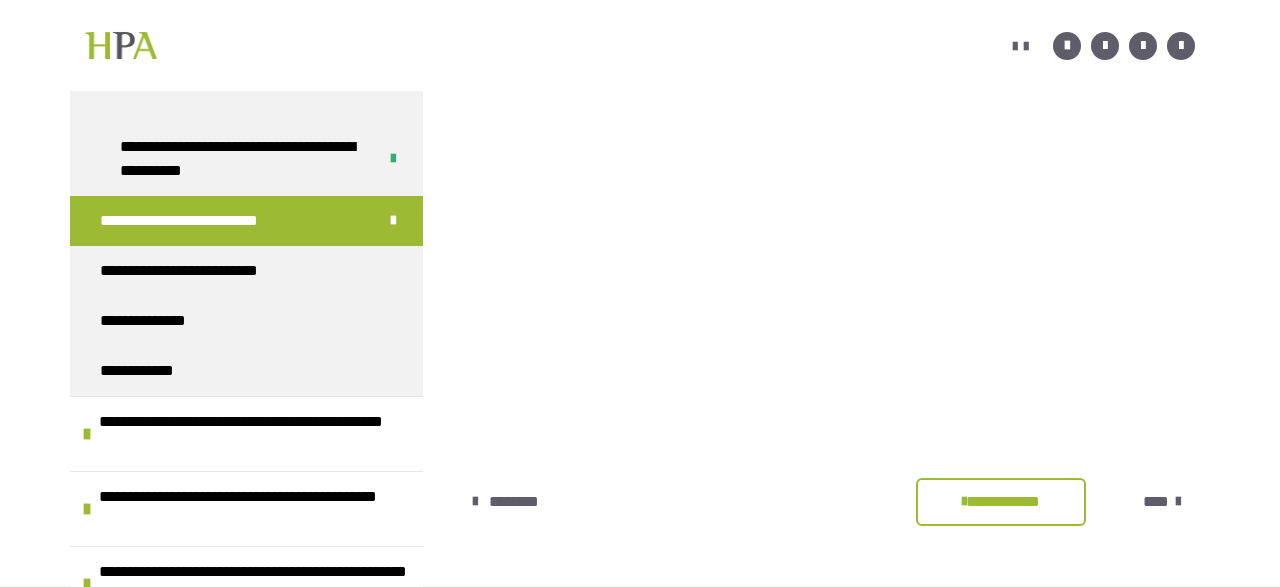click at bounding box center [831, 122] 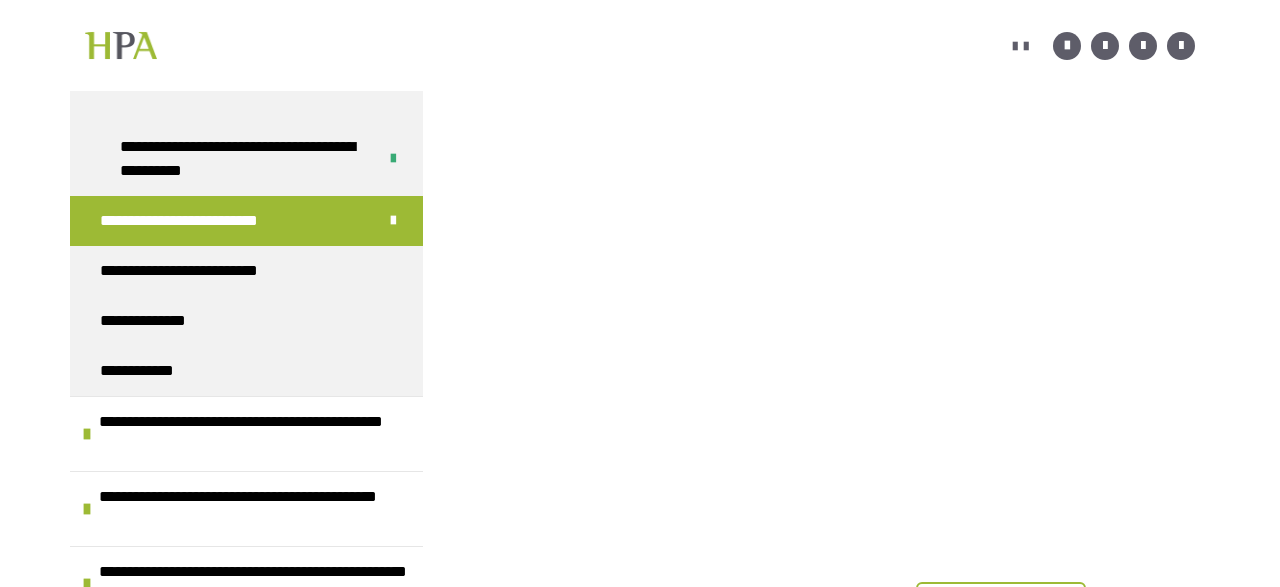 scroll, scrollTop: 564, scrollLeft: 0, axis: vertical 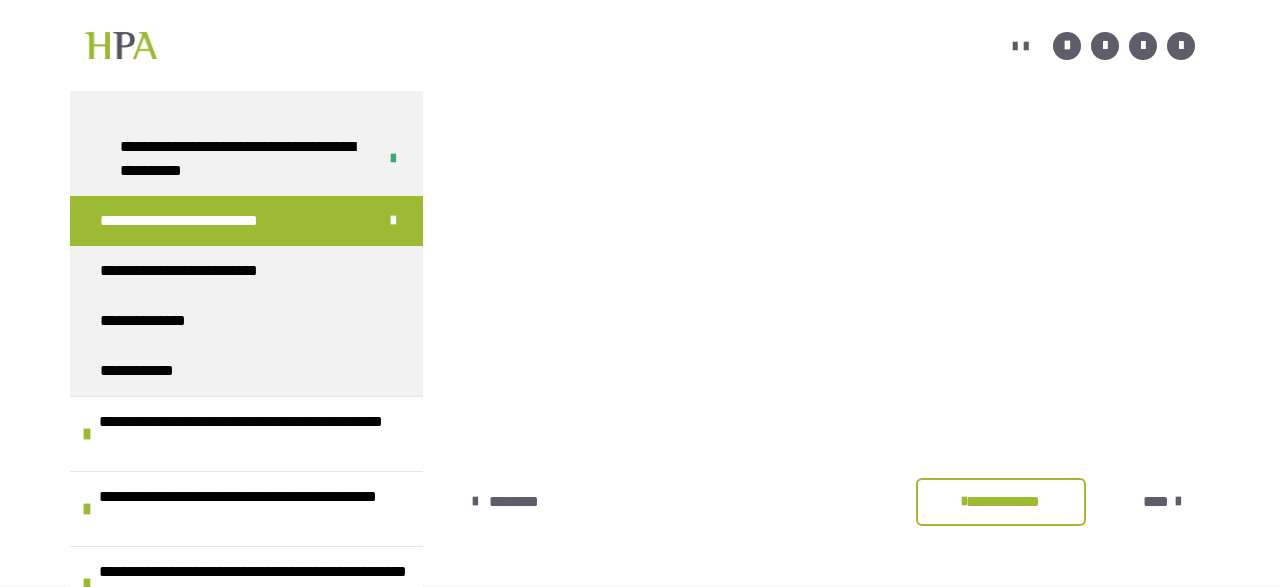 click on "****" at bounding box center [1156, 502] 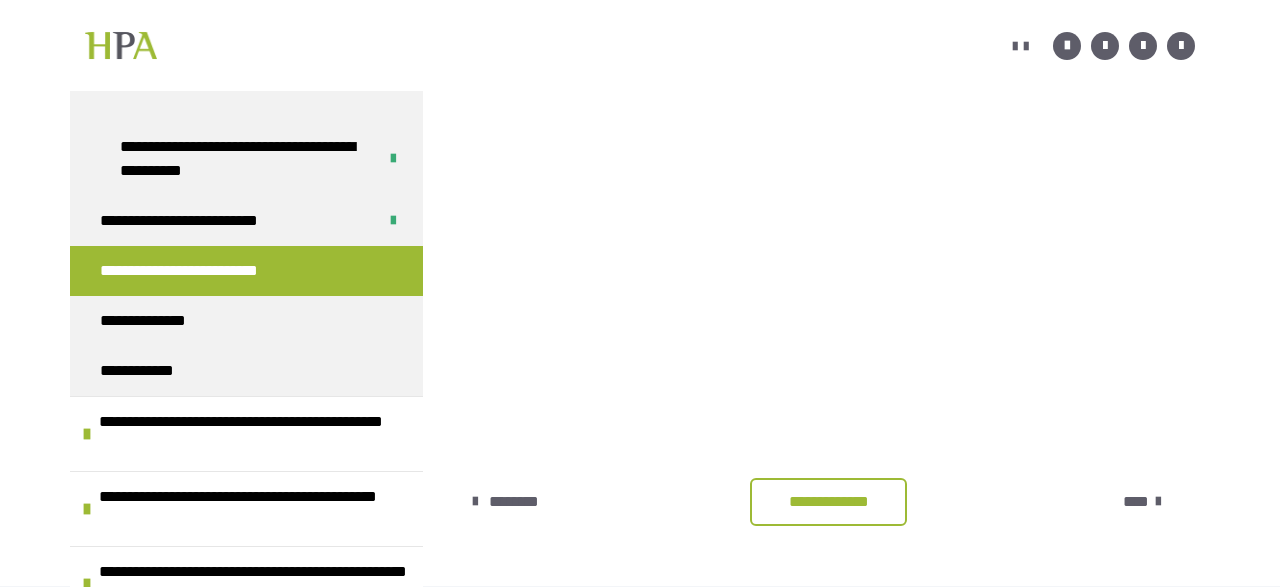 click on "**********" at bounding box center [828, 502] 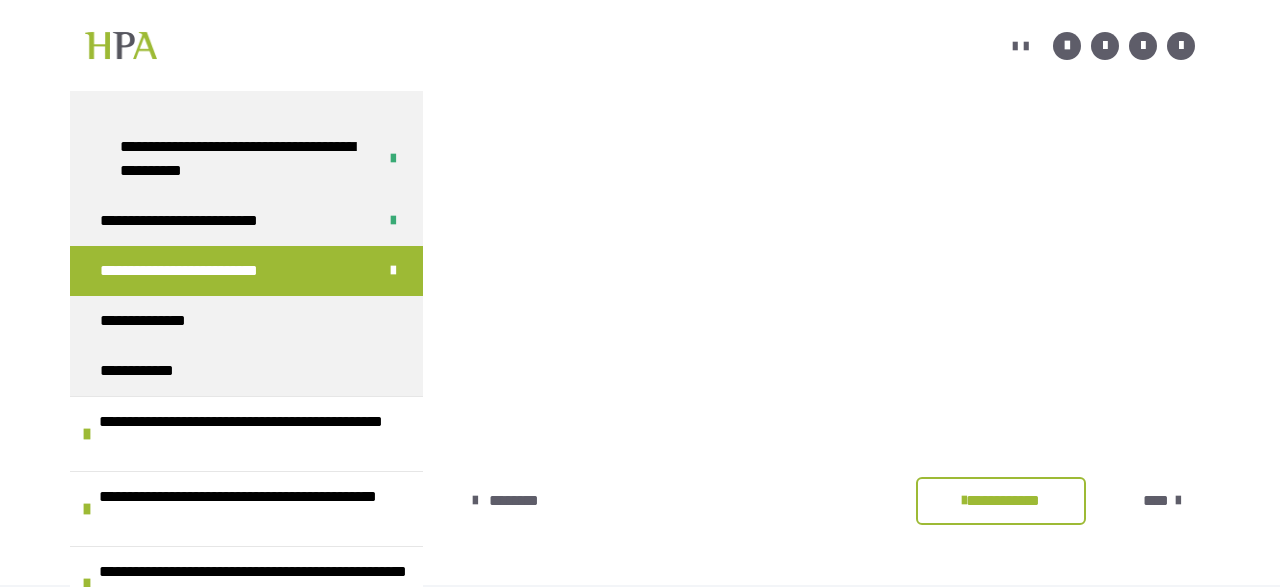 scroll, scrollTop: 634, scrollLeft: 0, axis: vertical 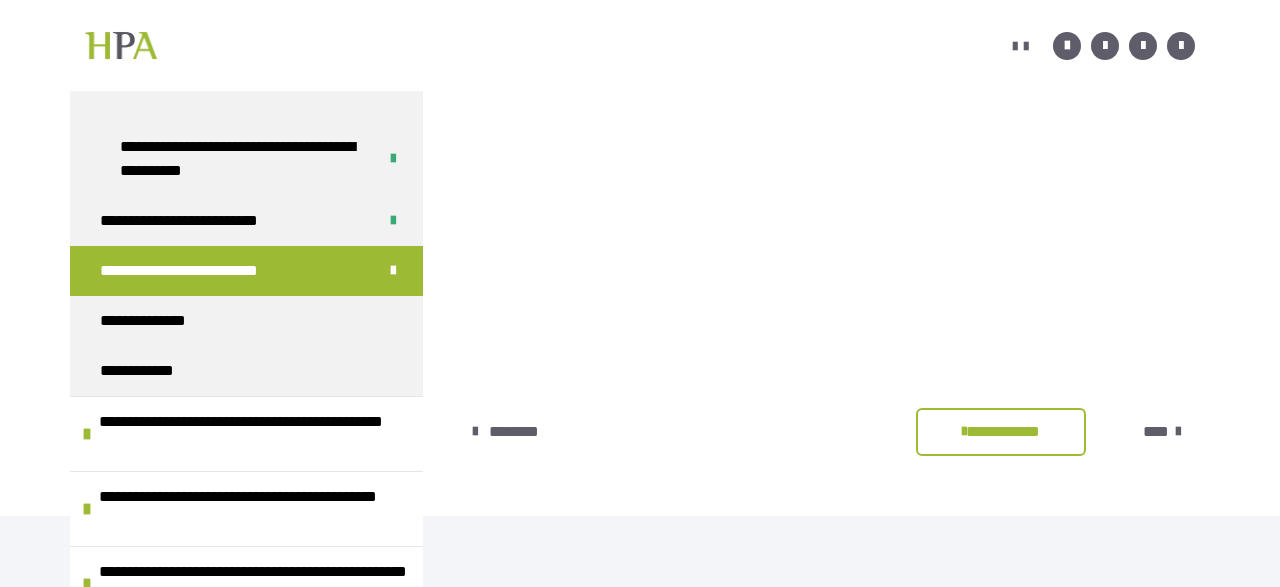 click on "****" at bounding box center [1156, 432] 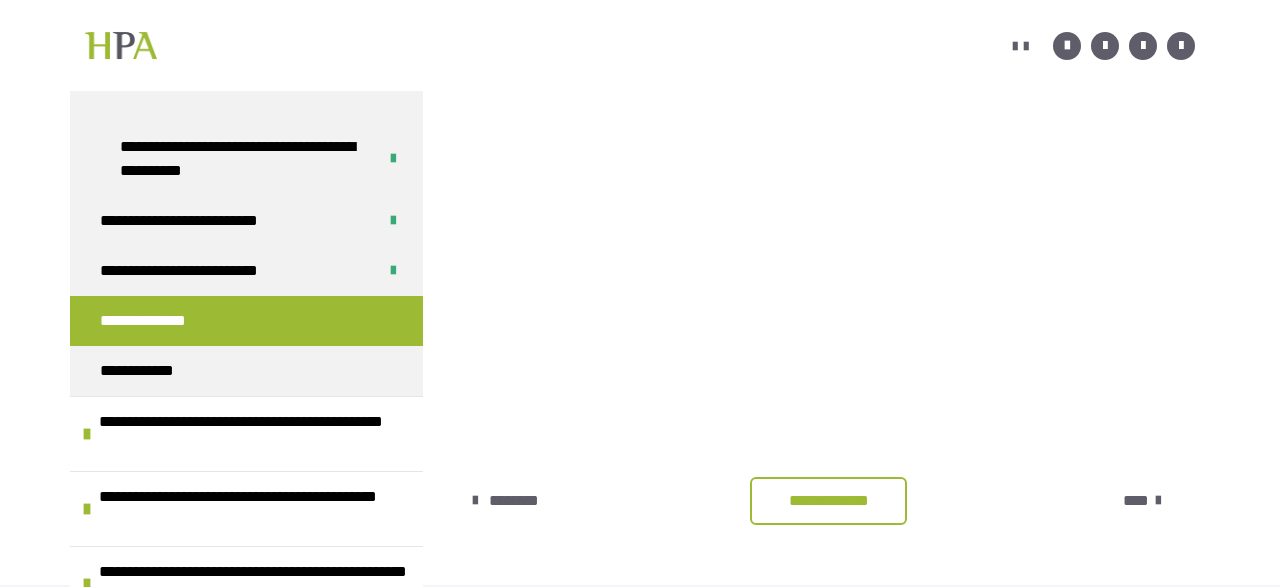 scroll, scrollTop: 564, scrollLeft: 0, axis: vertical 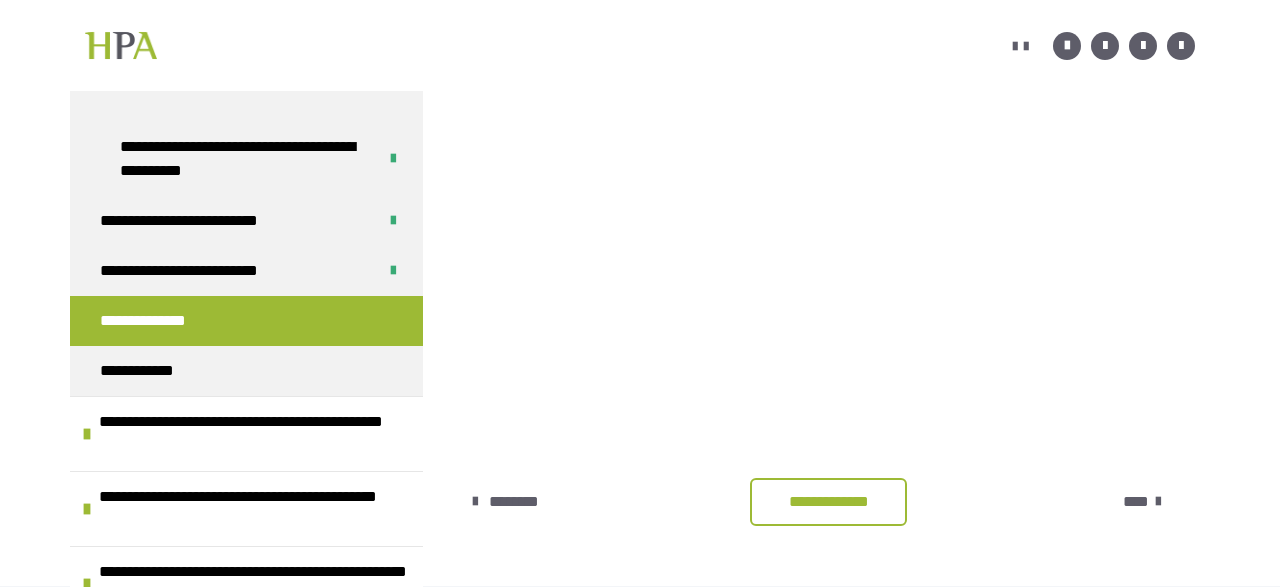click on "**********" at bounding box center (828, 502) 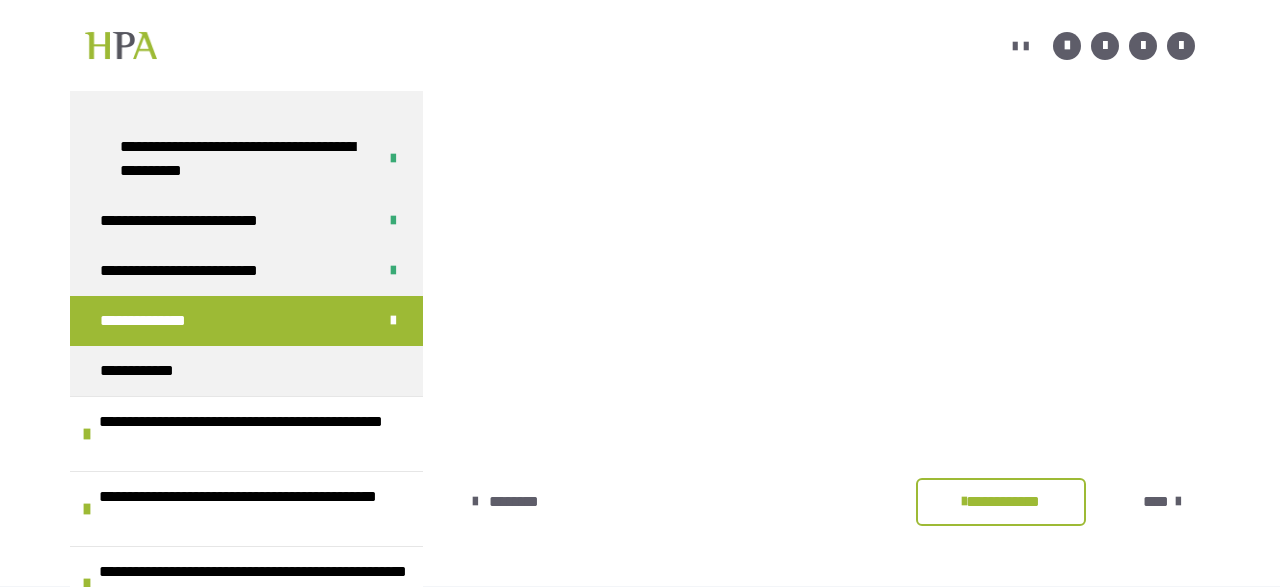scroll, scrollTop: 356, scrollLeft: 0, axis: vertical 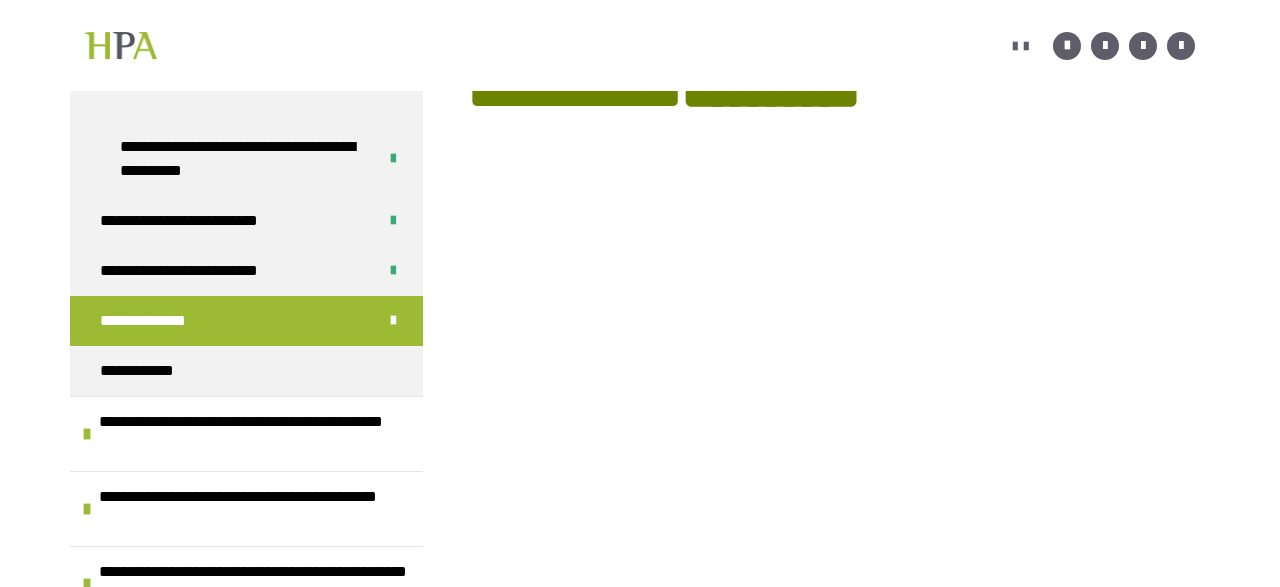 click on "**********" at bounding box center (640, 264) 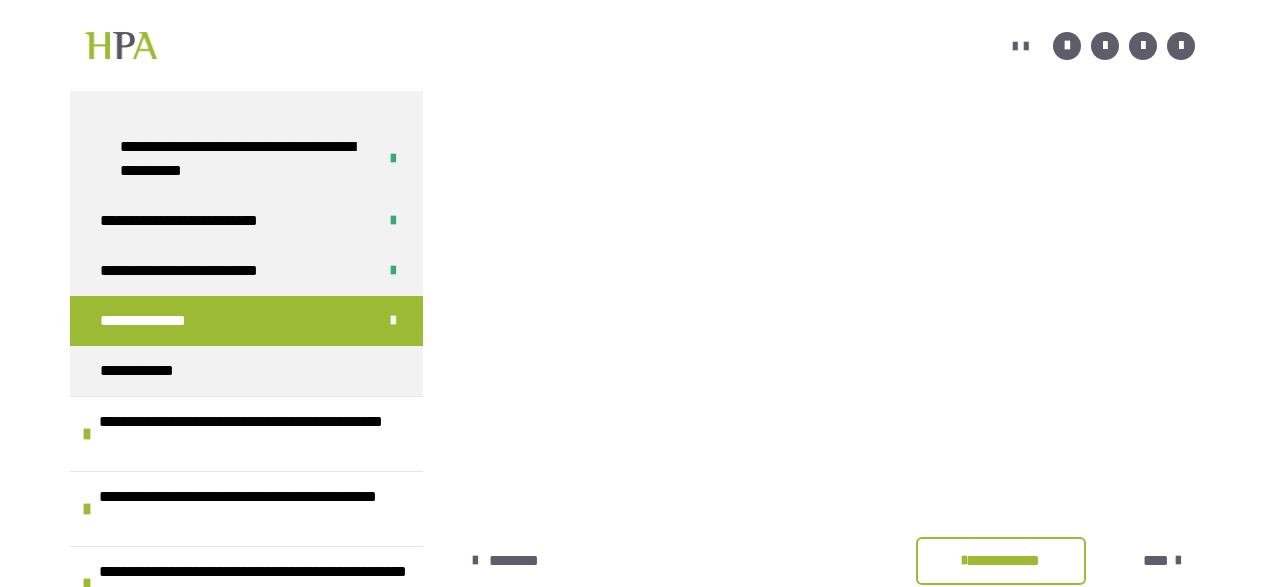 scroll, scrollTop: 564, scrollLeft: 0, axis: vertical 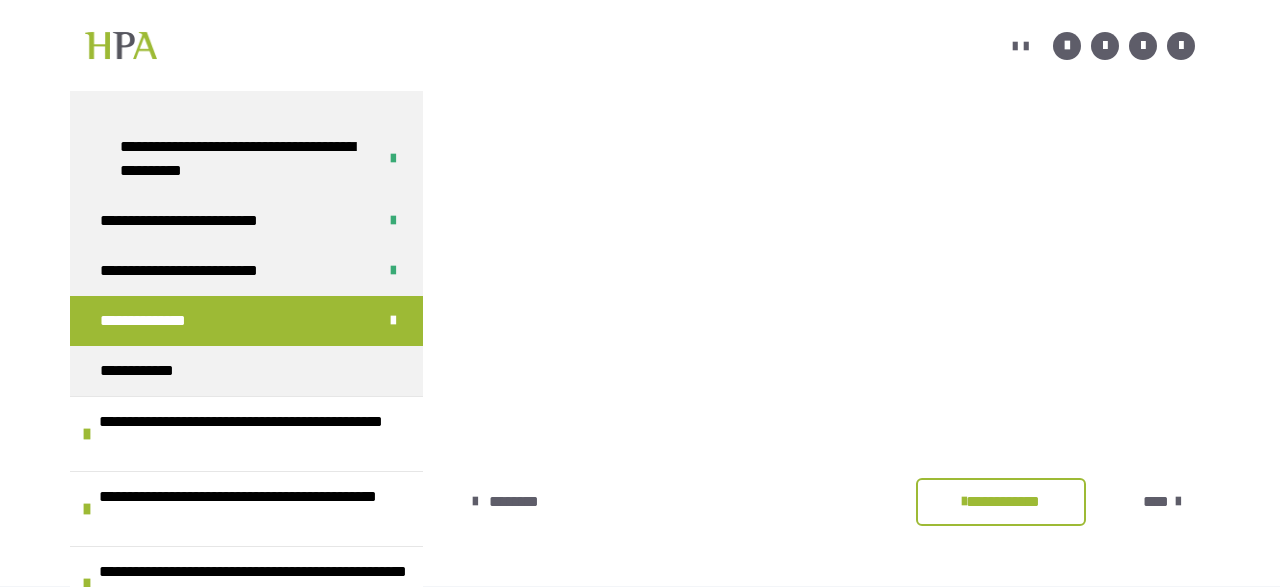 click on "****" at bounding box center (1158, 502) 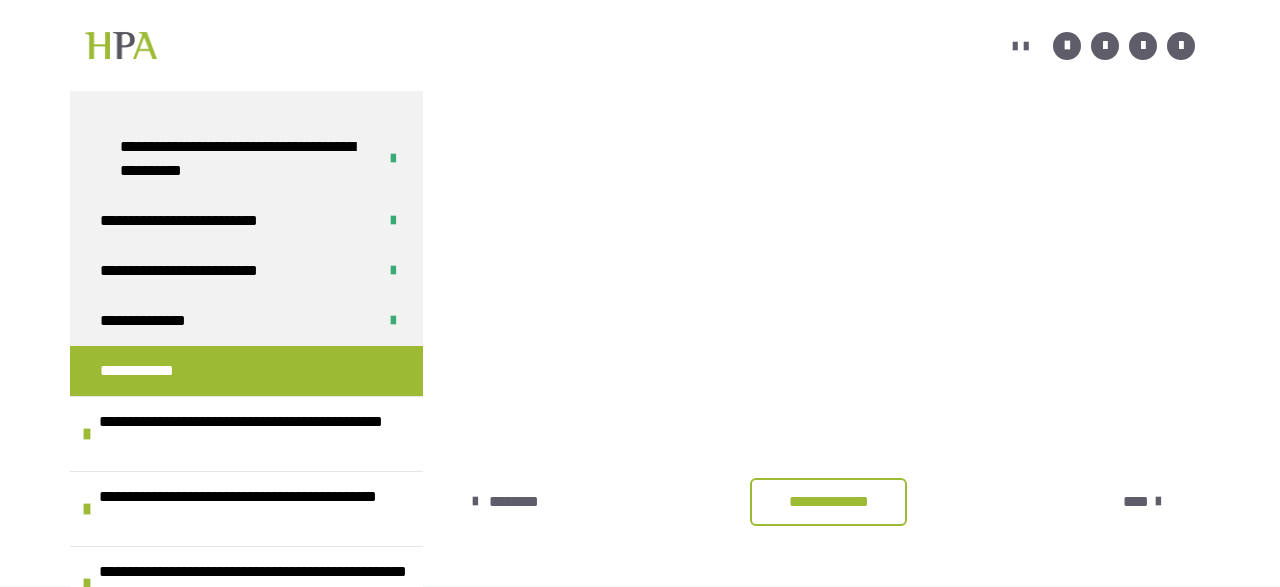 click on "**********" at bounding box center (828, 502) 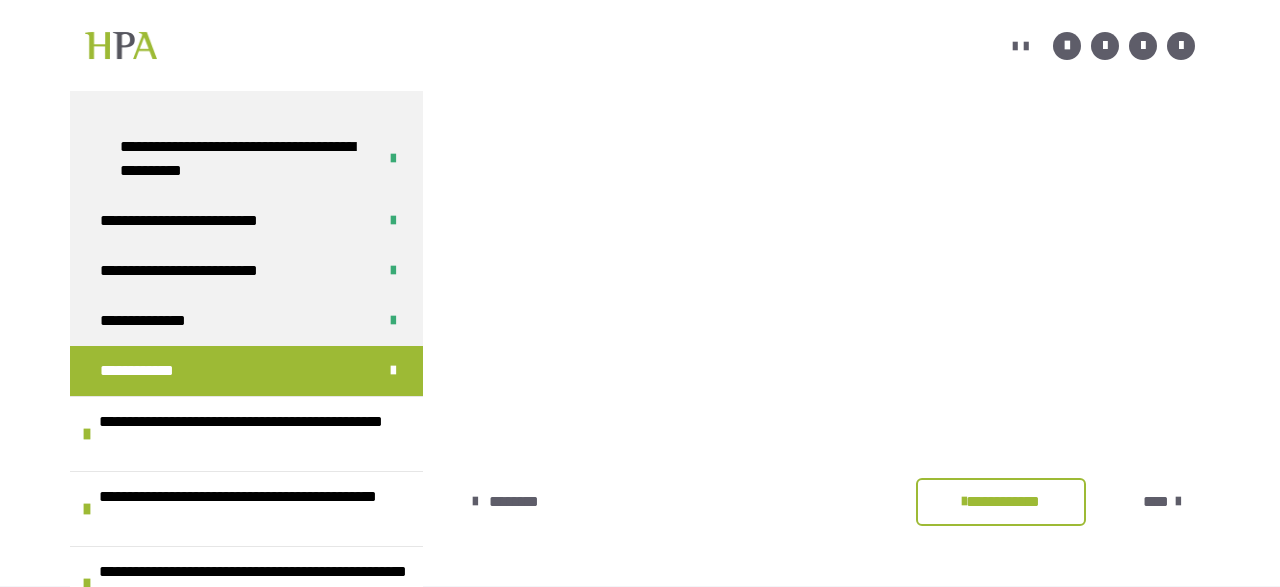 click on "****" at bounding box center (1156, 502) 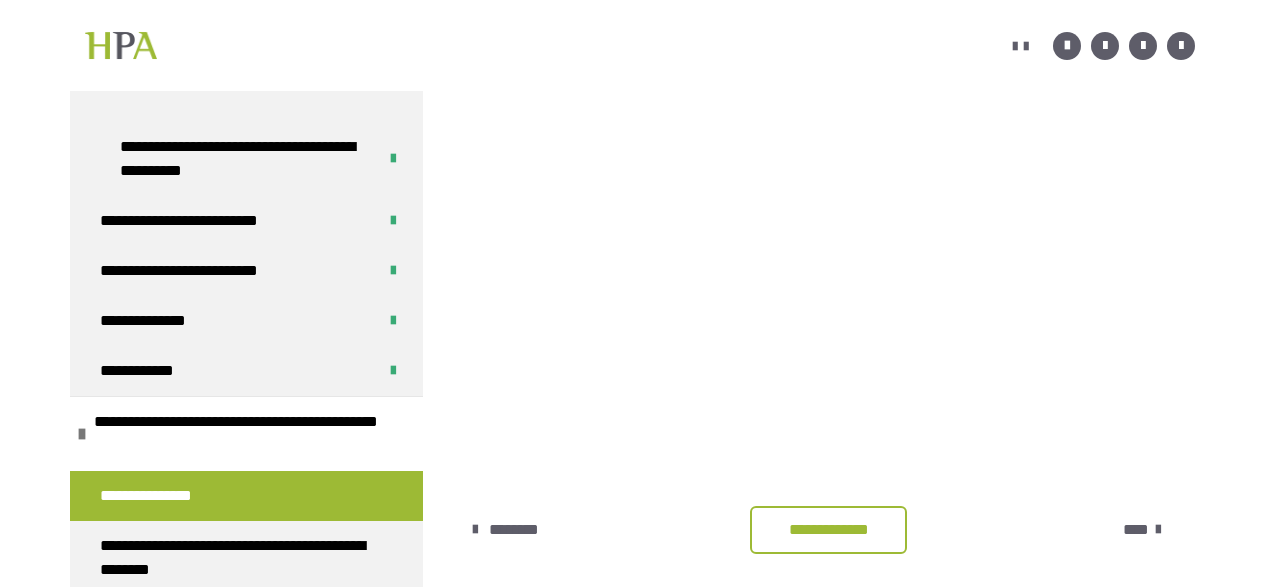 scroll, scrollTop: 1542, scrollLeft: 0, axis: vertical 